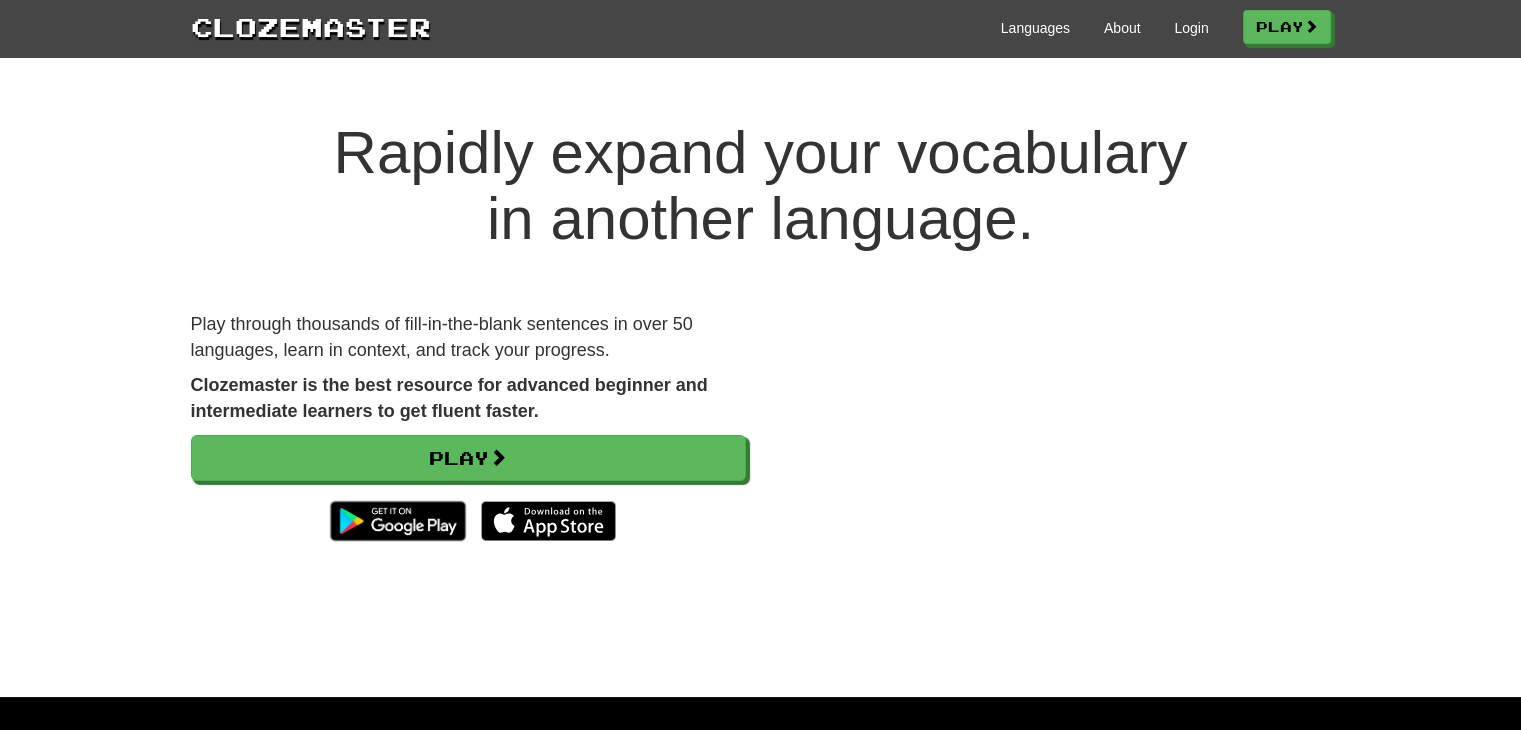 scroll, scrollTop: 0, scrollLeft: 0, axis: both 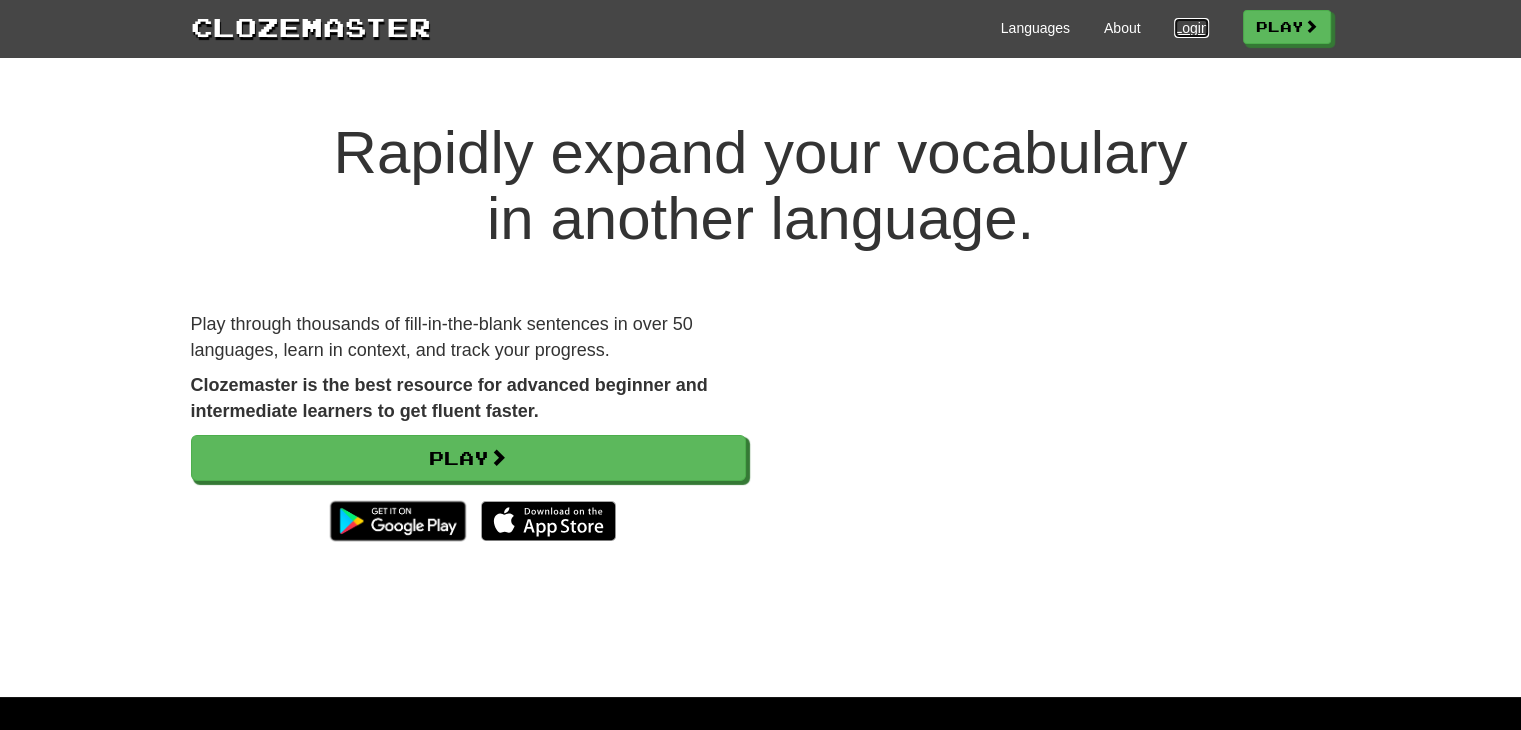 click on "Login" at bounding box center (1191, 28) 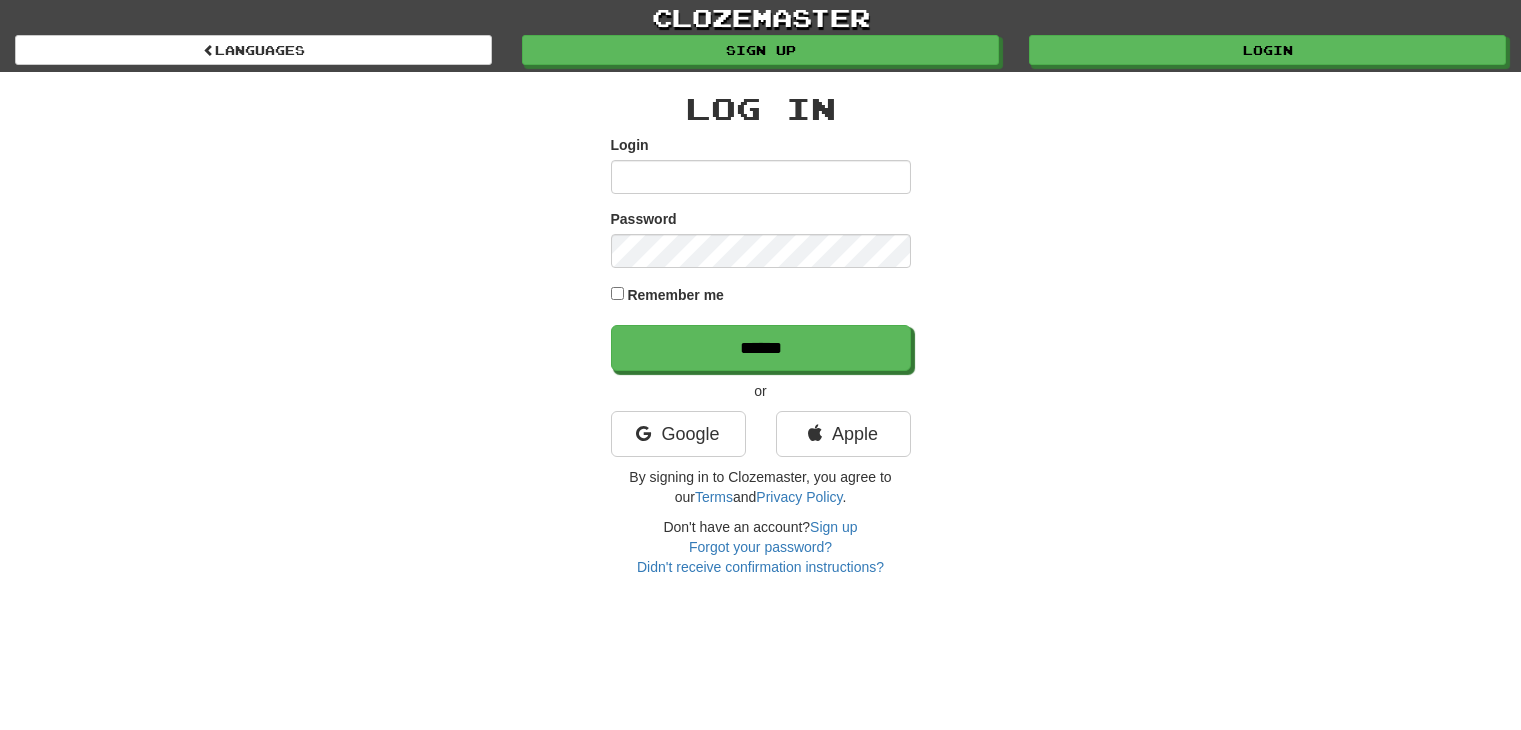 scroll, scrollTop: 0, scrollLeft: 0, axis: both 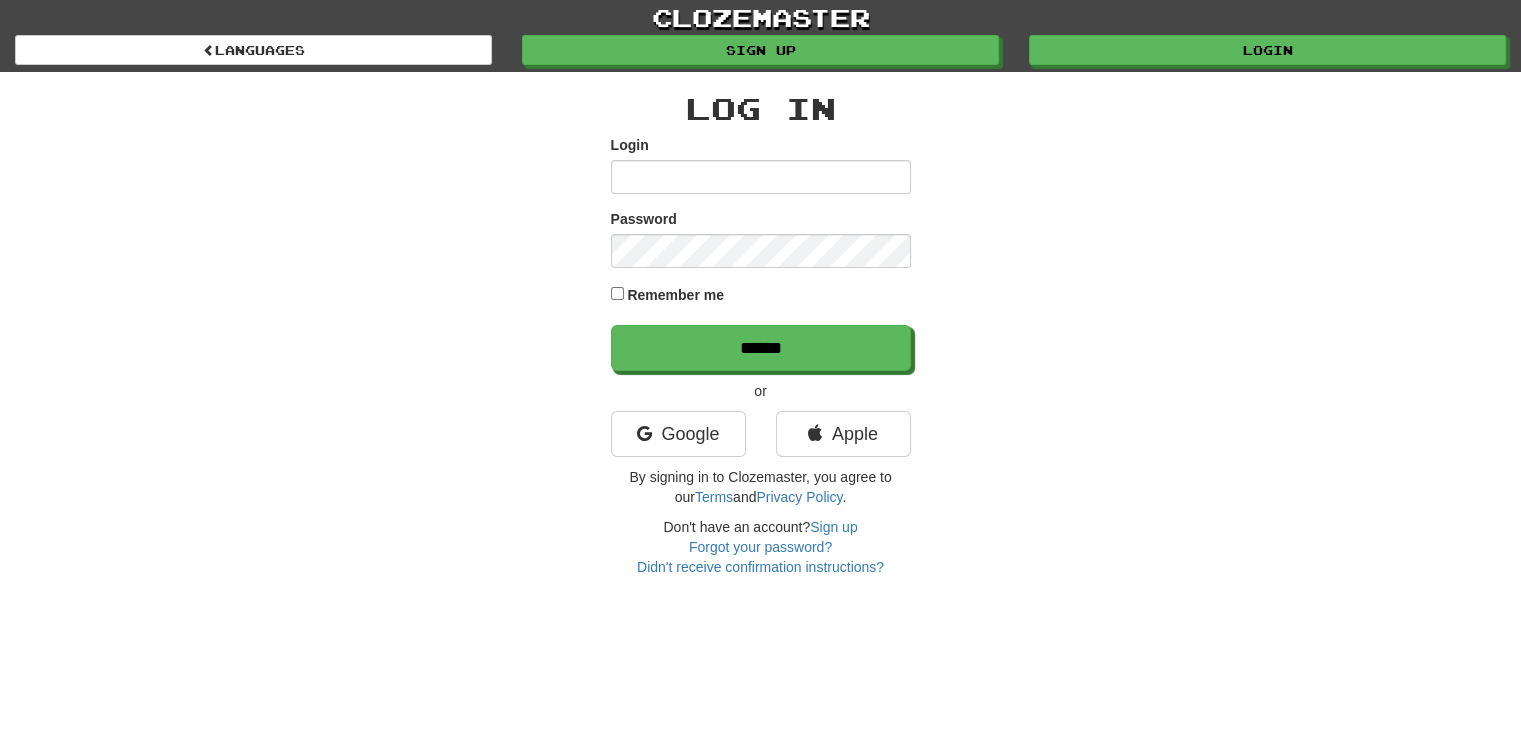 type on "**********" 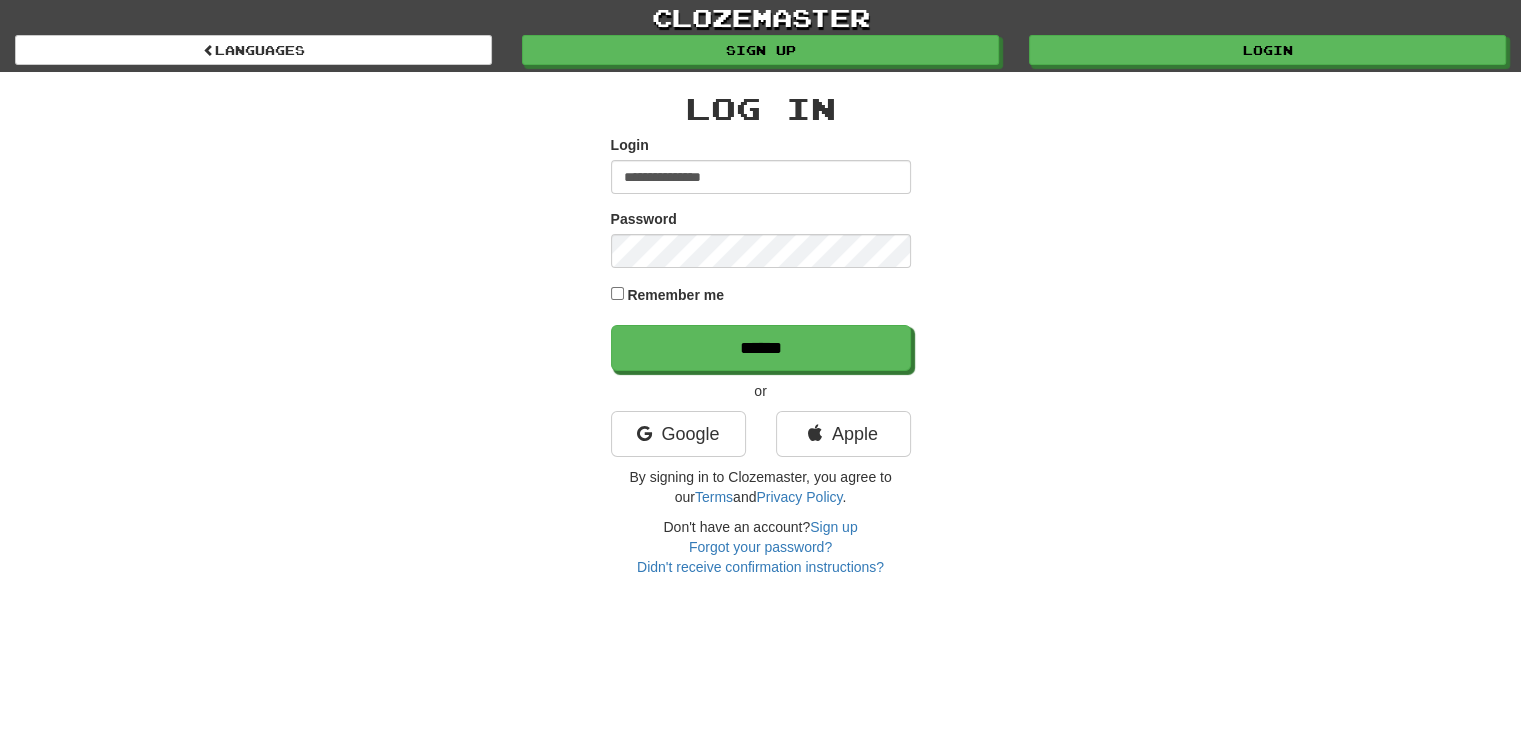 scroll, scrollTop: 0, scrollLeft: 0, axis: both 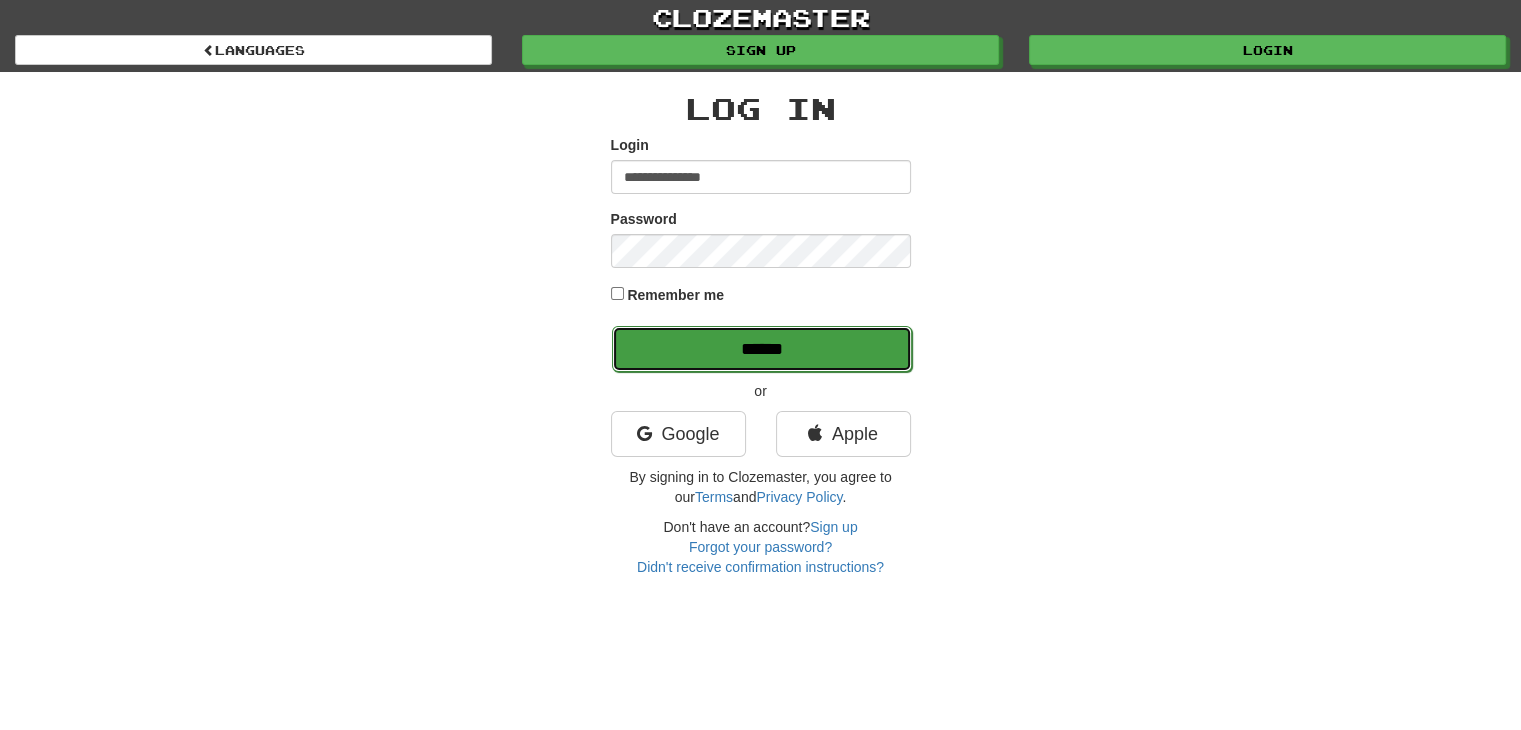 click on "******" at bounding box center [762, 349] 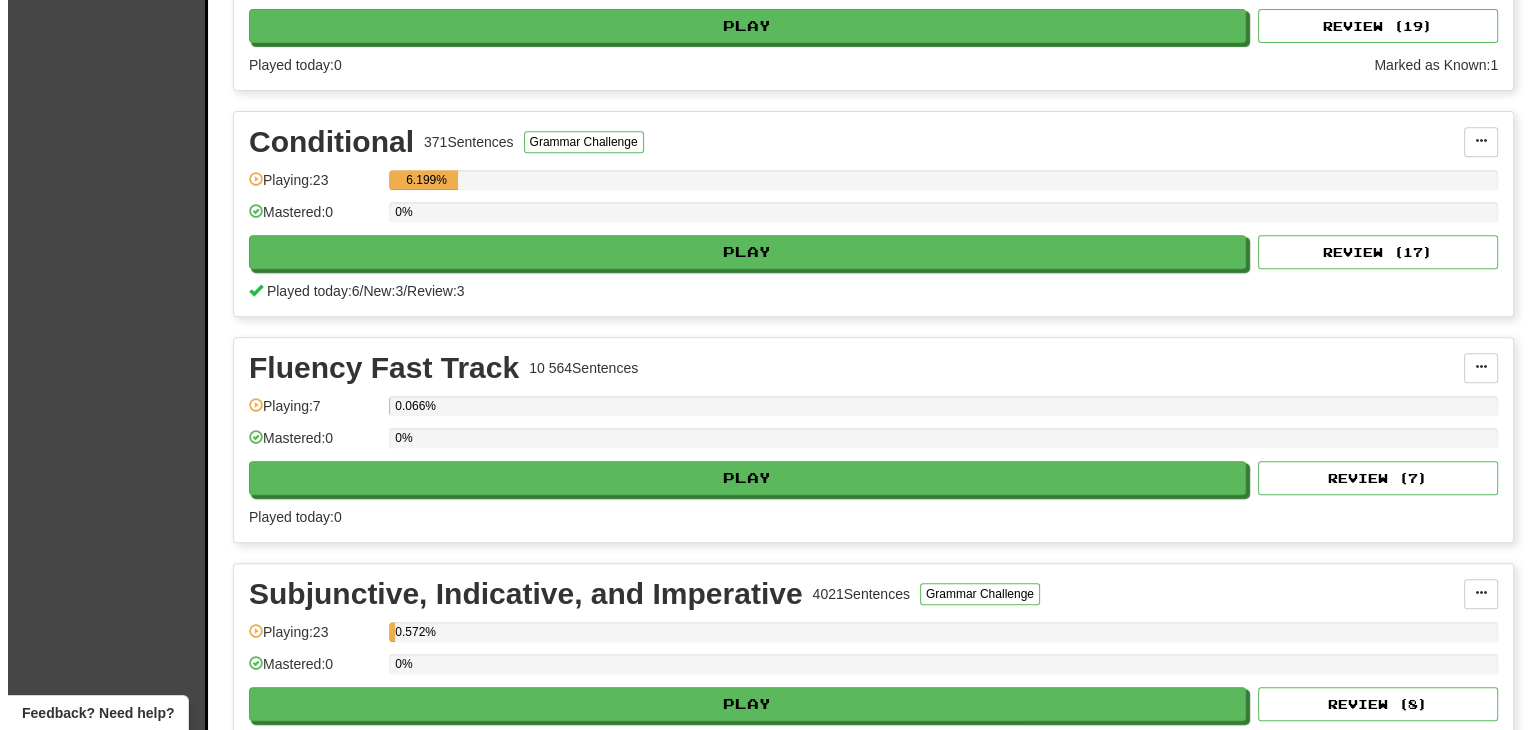 scroll, scrollTop: 800, scrollLeft: 0, axis: vertical 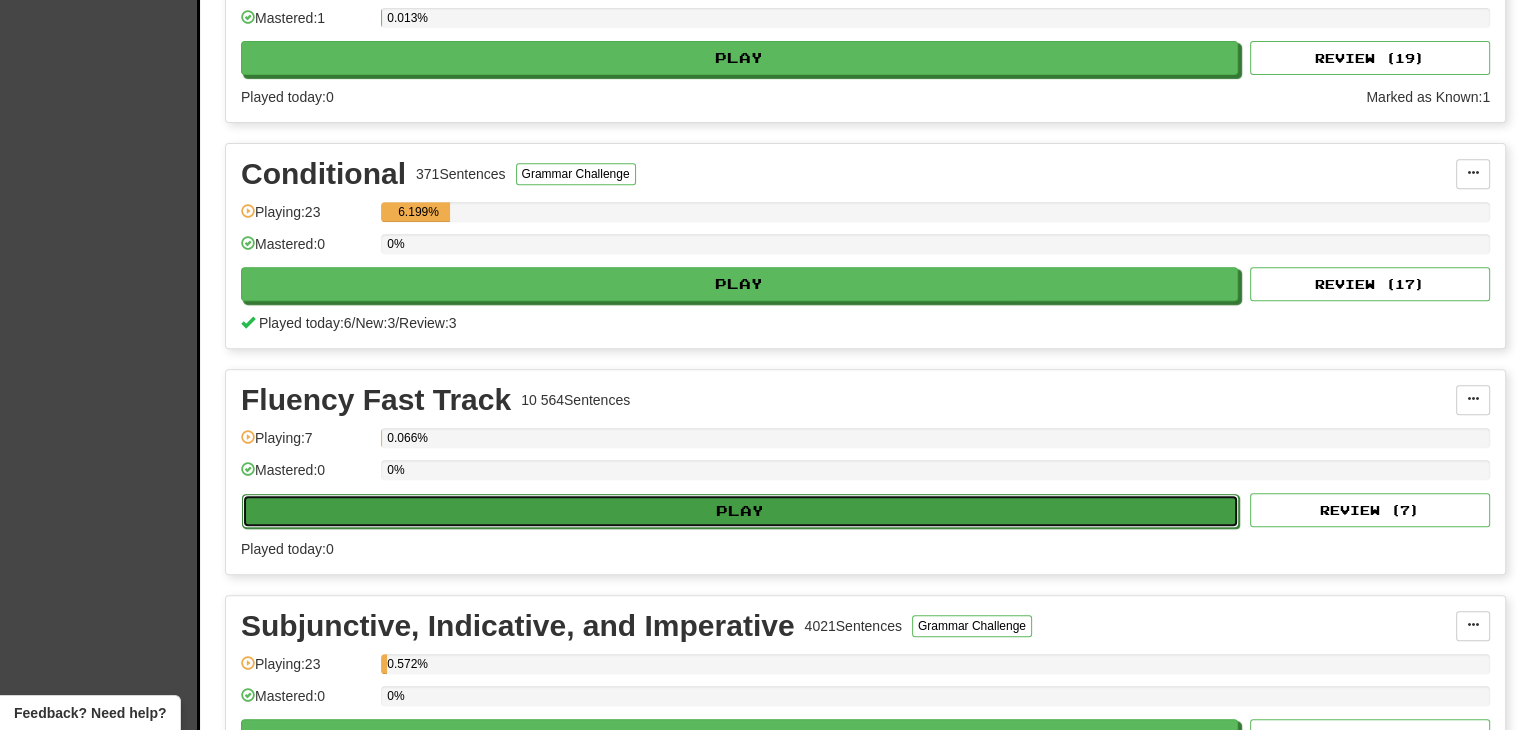click on "Play" at bounding box center [740, 511] 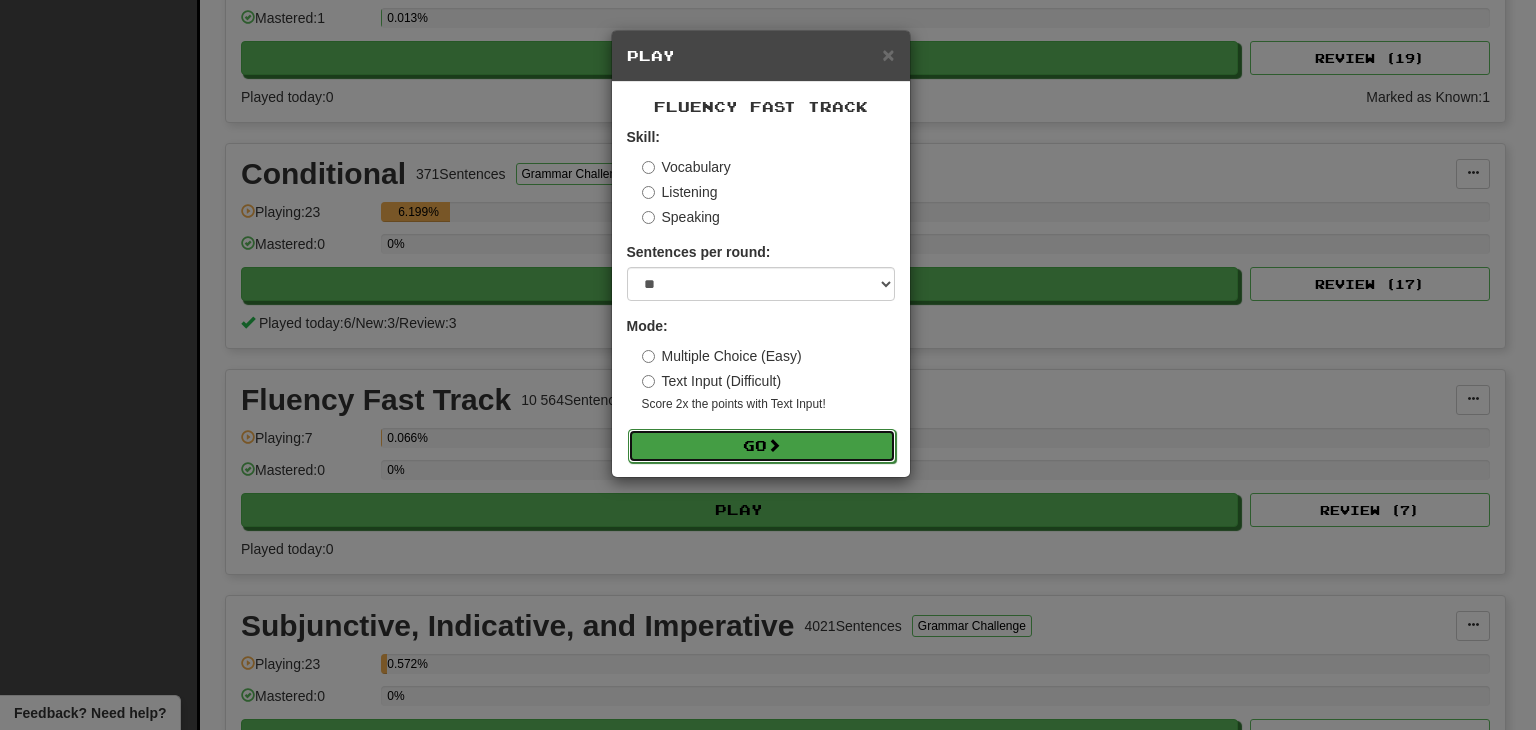 click on "Go" at bounding box center (762, 446) 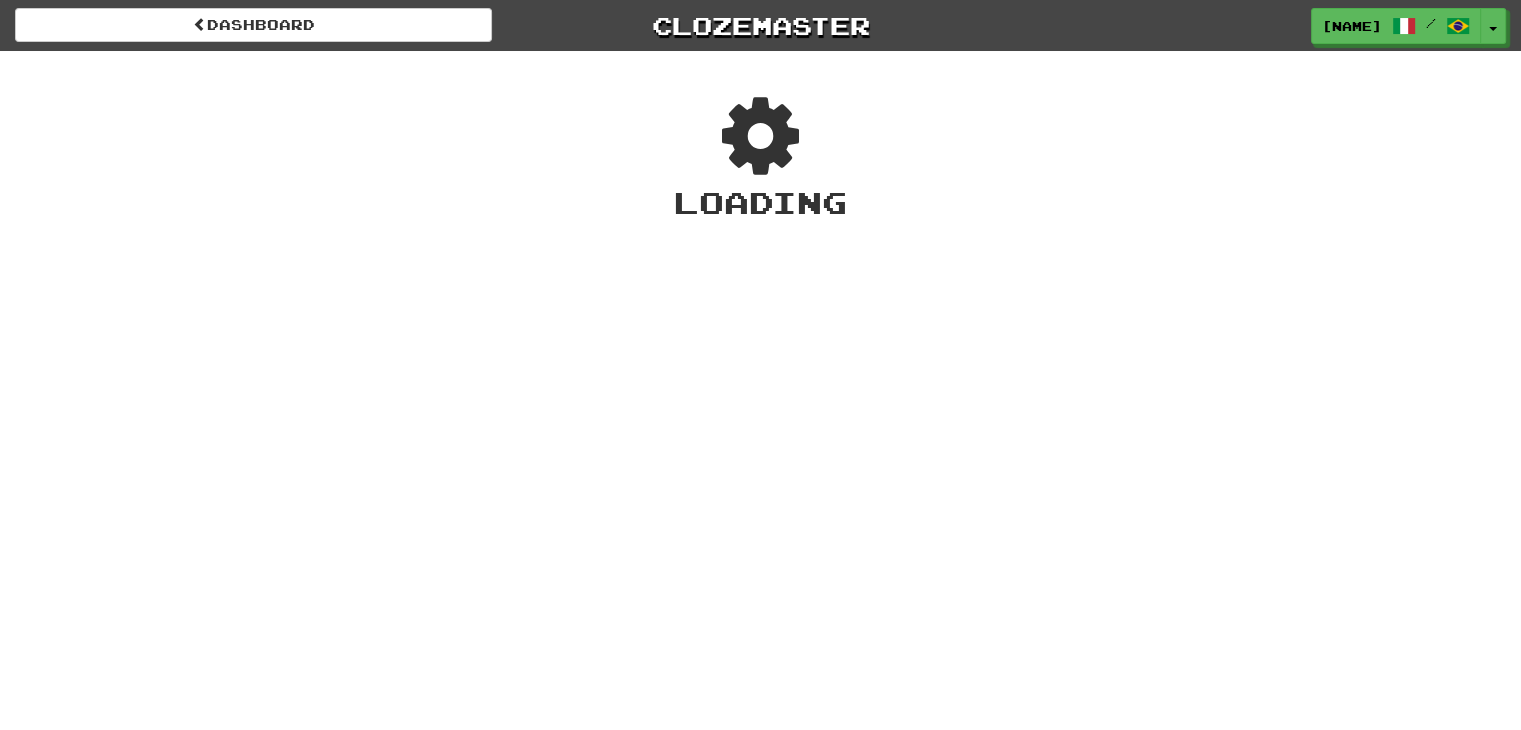 scroll, scrollTop: 0, scrollLeft: 0, axis: both 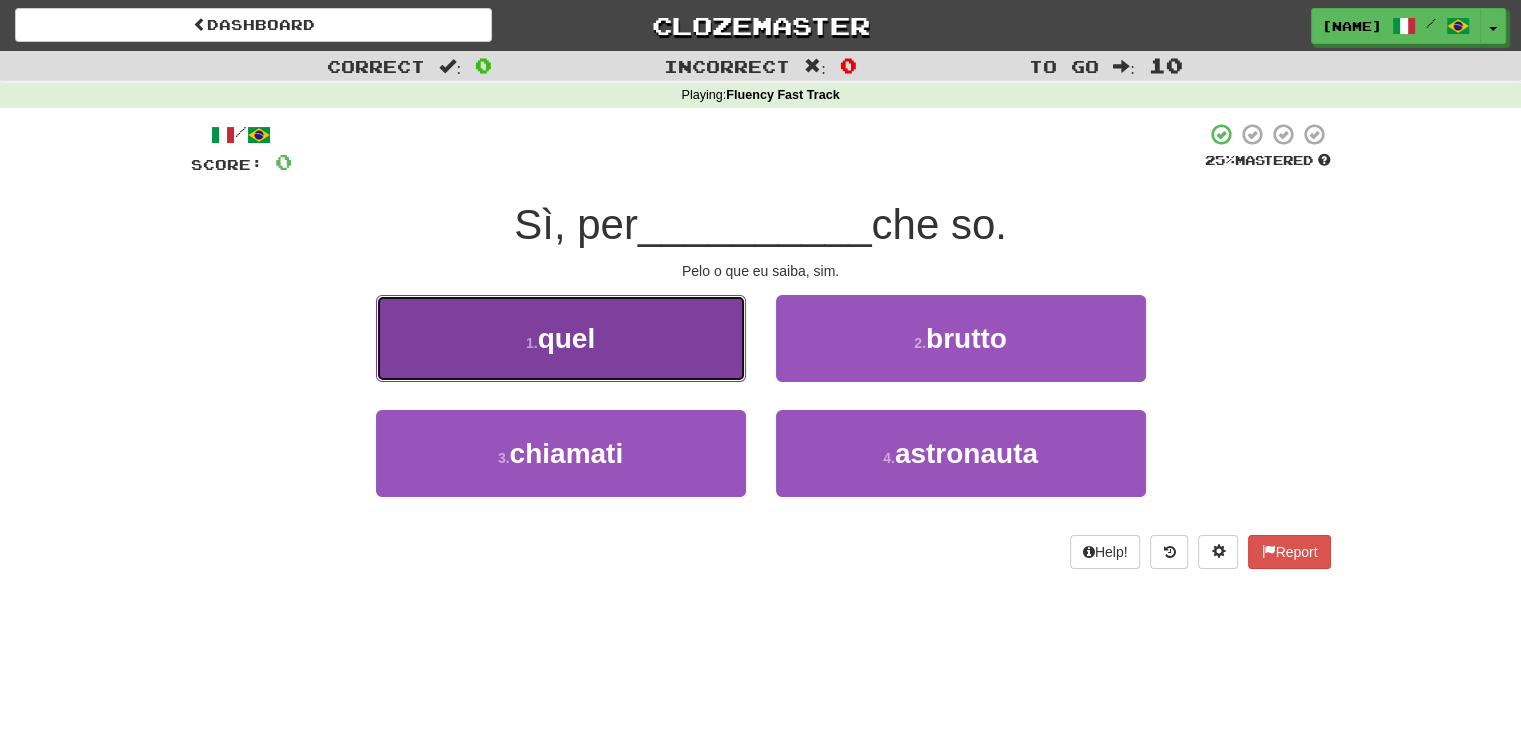 click on "1 .  quel" at bounding box center (561, 338) 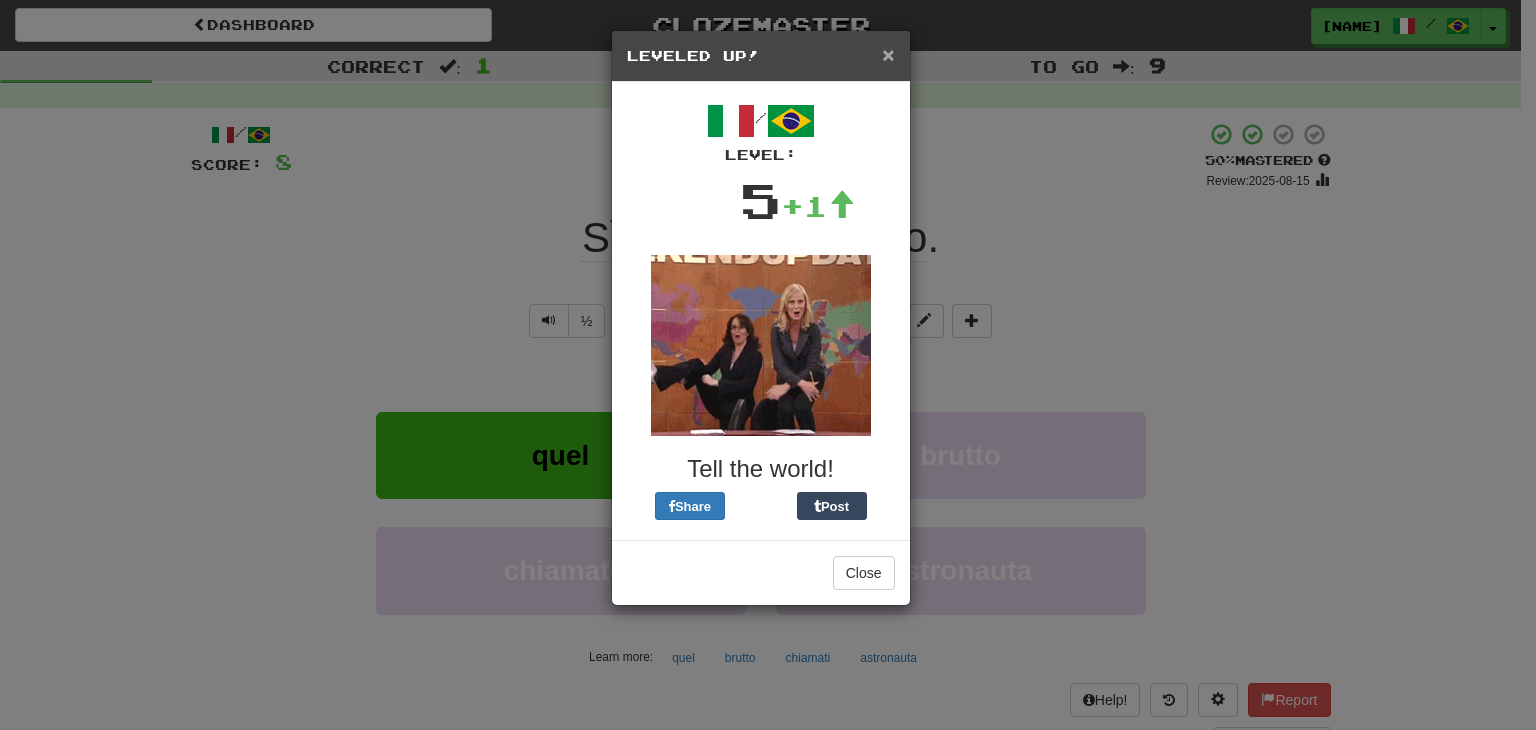 click on "×" at bounding box center (888, 54) 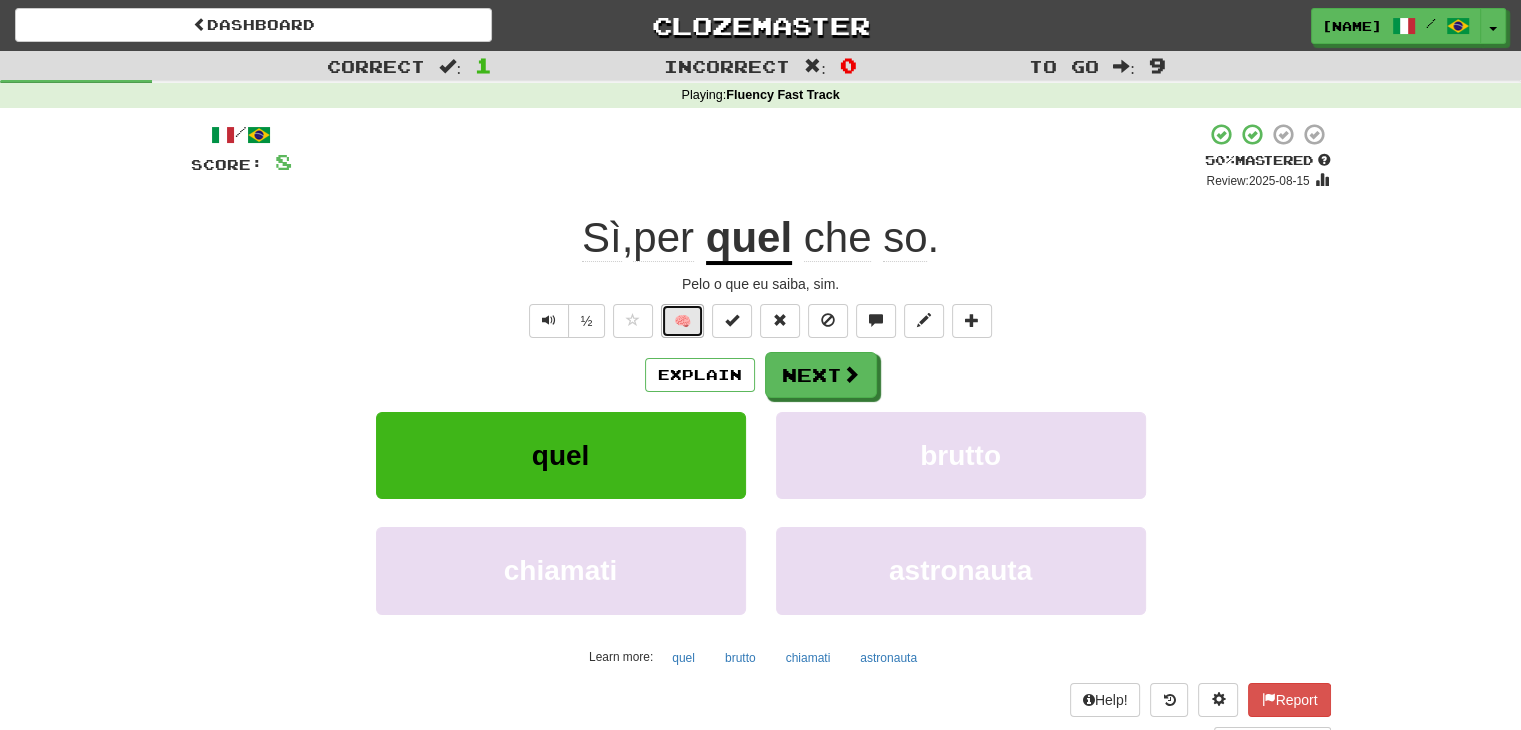 click on "🧠" at bounding box center [682, 321] 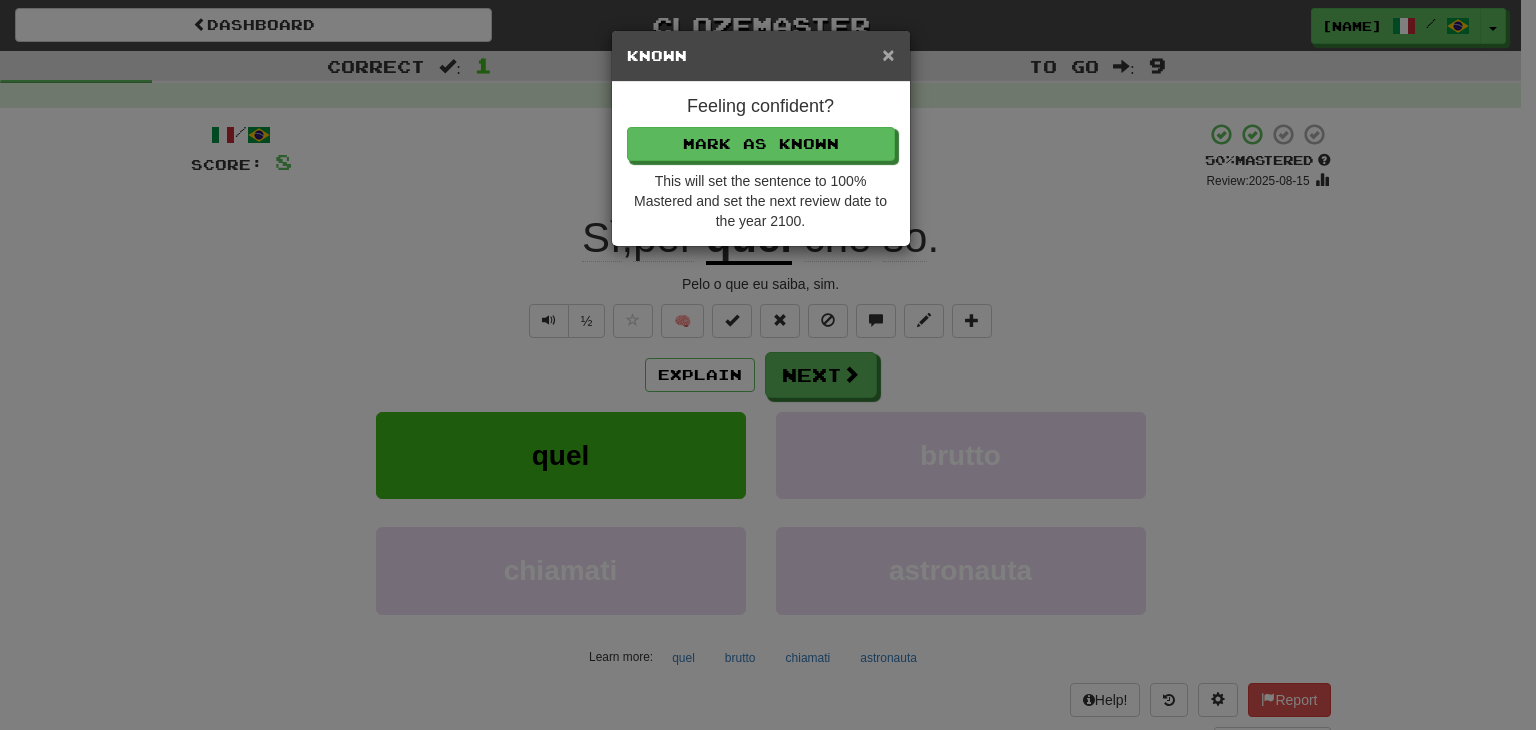 click on "×" at bounding box center (888, 54) 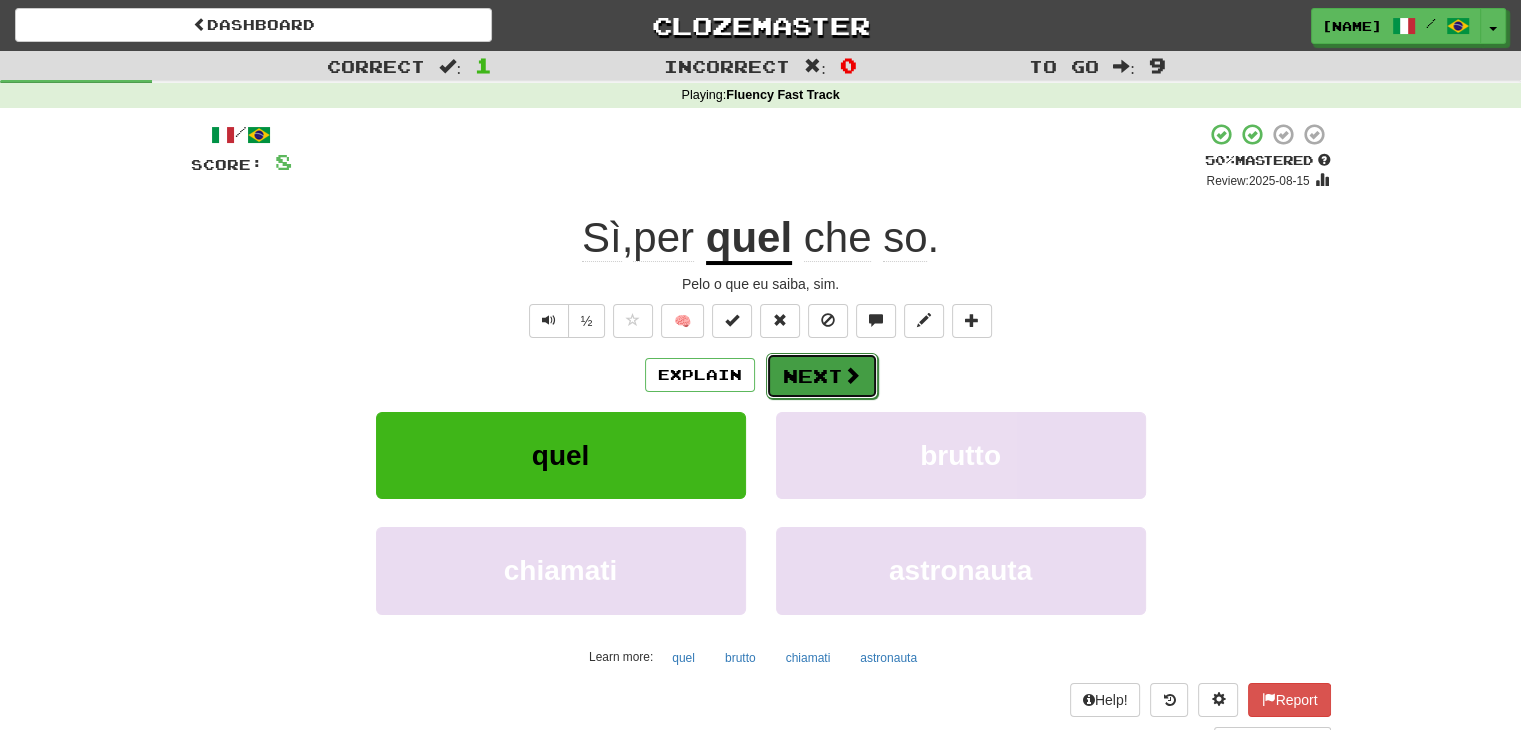 click on "Next" at bounding box center [822, 376] 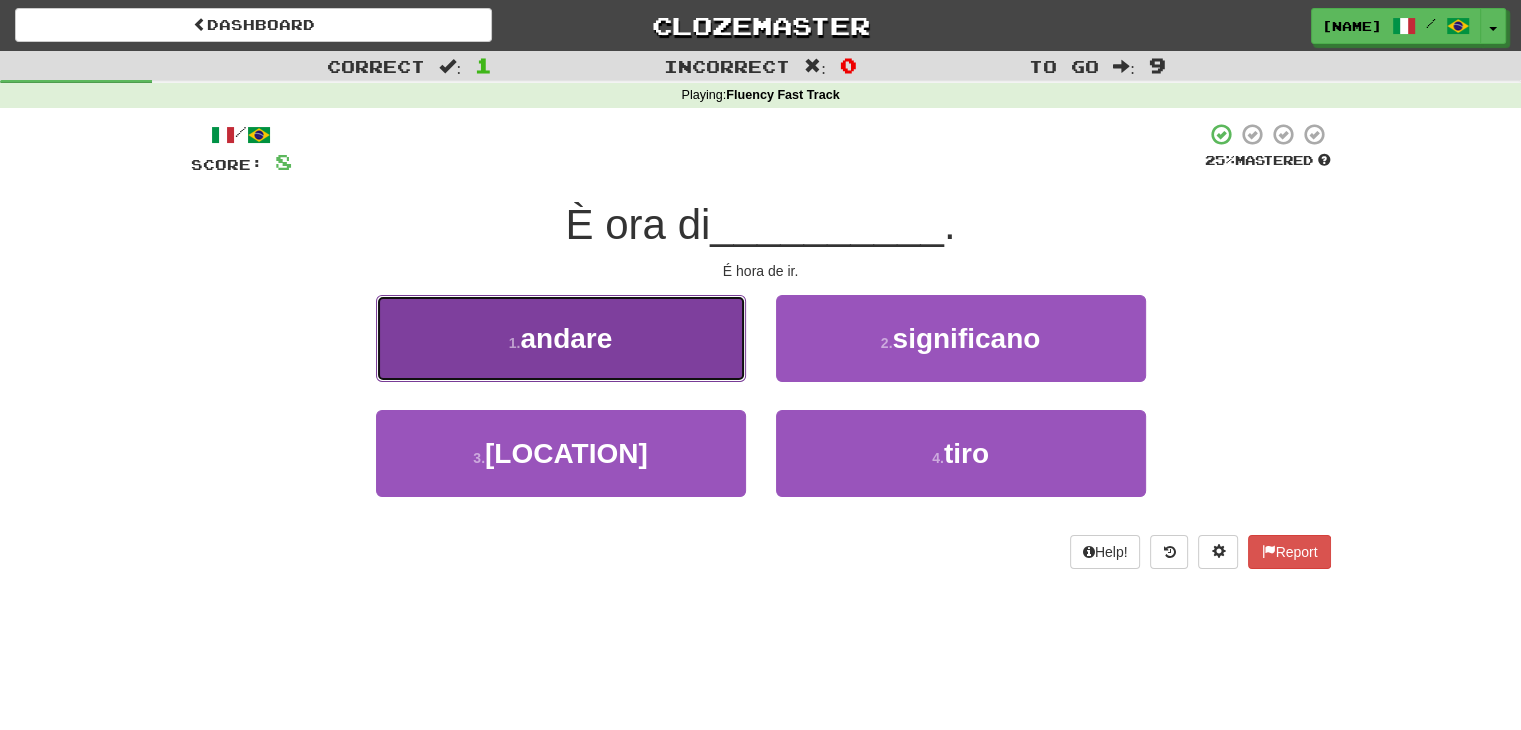 click on "andare" at bounding box center (566, 338) 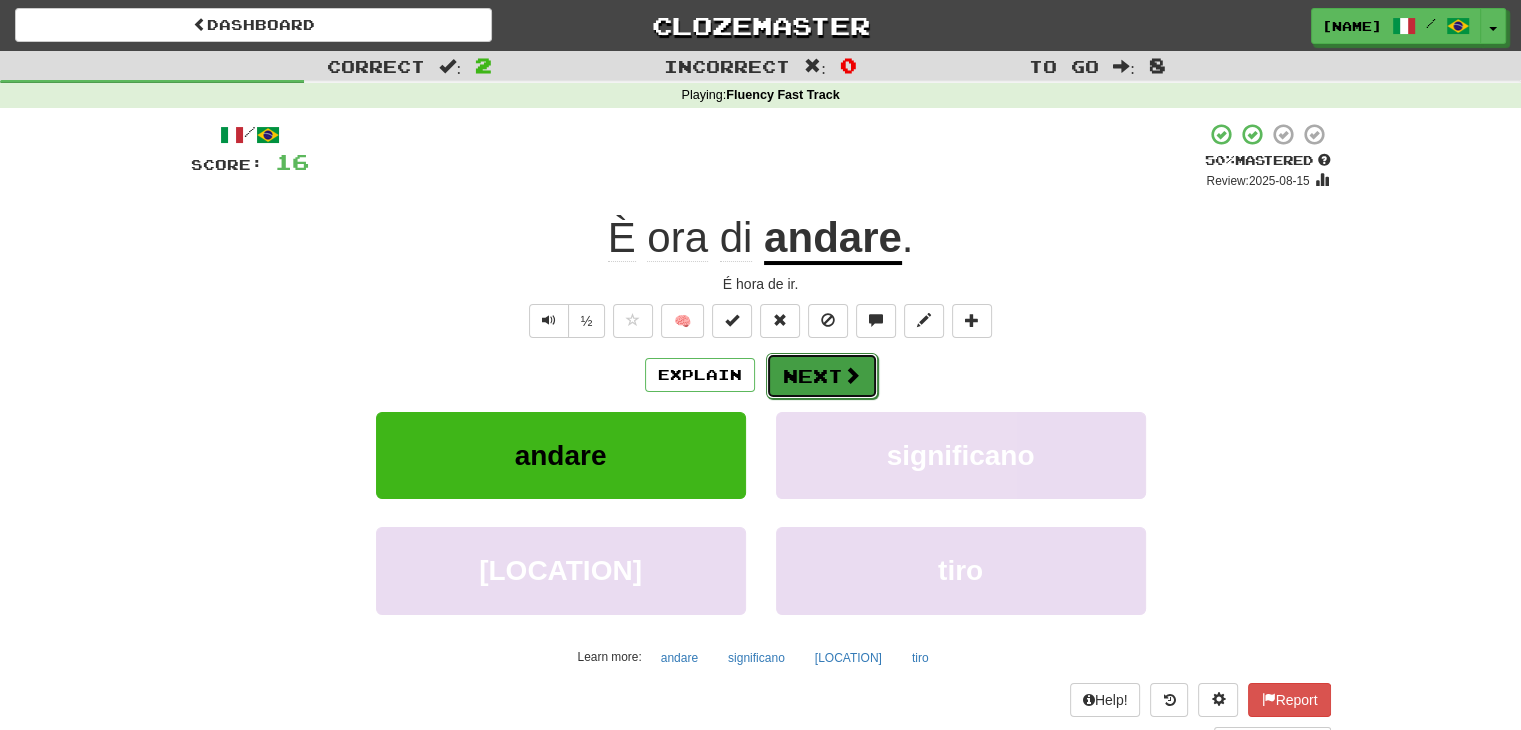click on "Next" at bounding box center (822, 376) 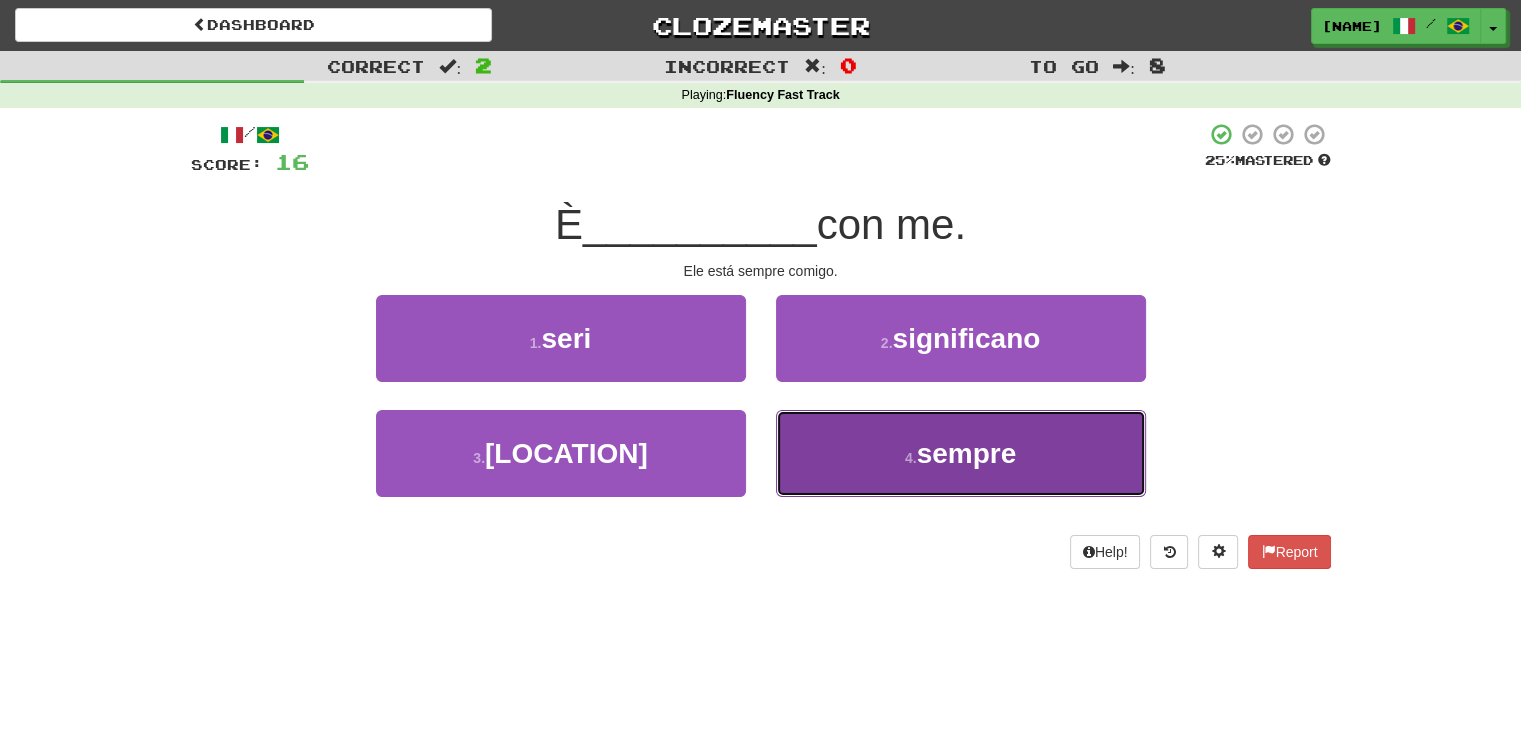 click on "sempre" at bounding box center (967, 453) 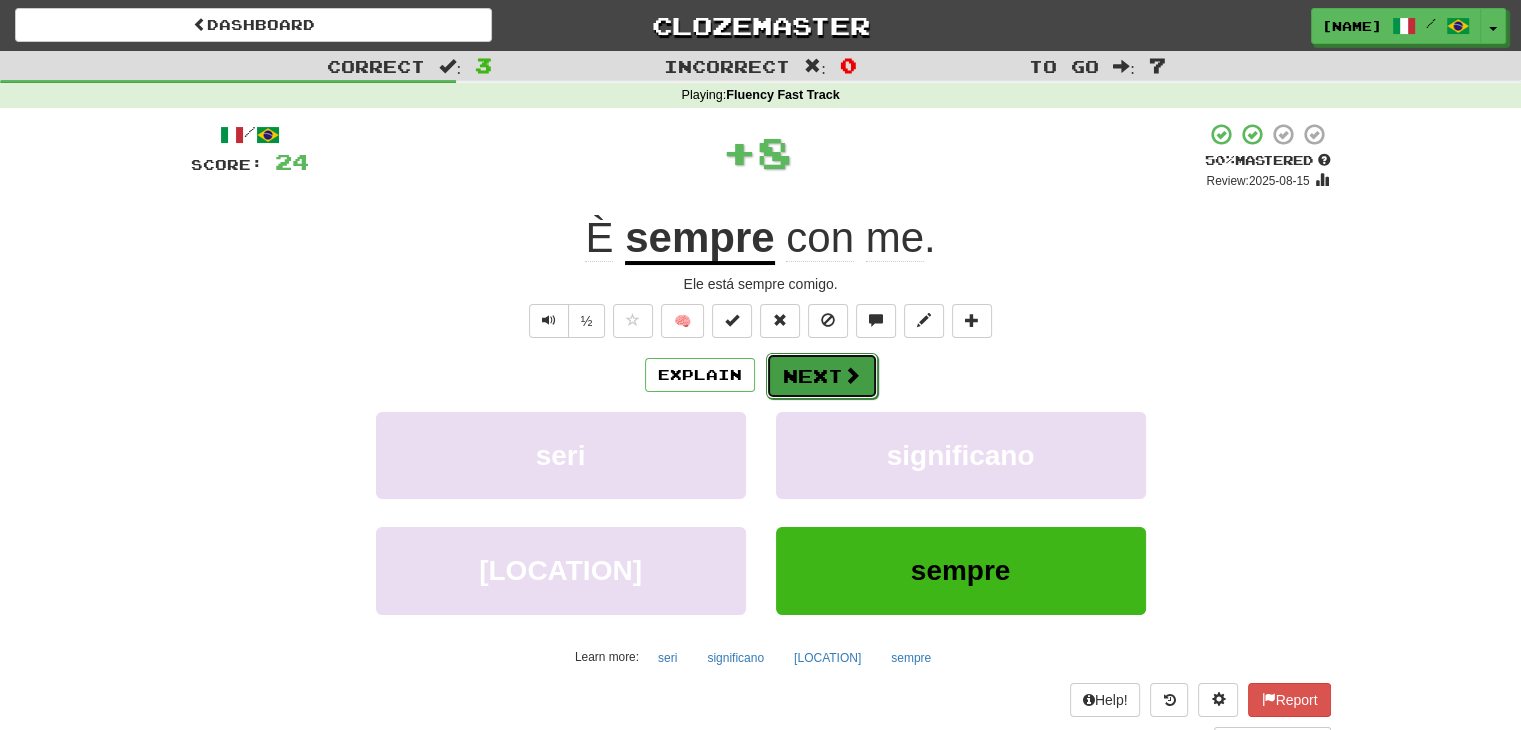 click on "Next" at bounding box center (822, 376) 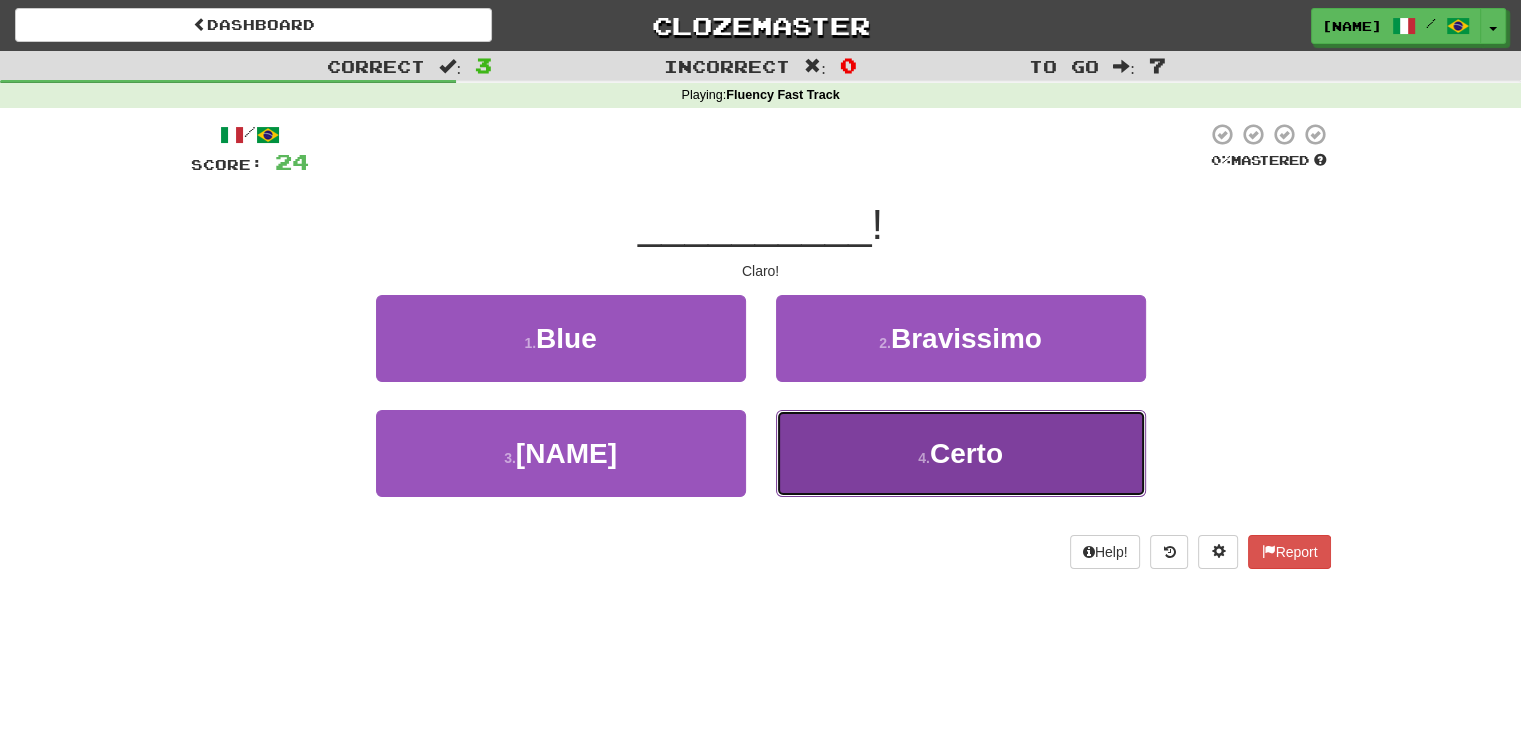 click on "4 .  Certo" at bounding box center [961, 453] 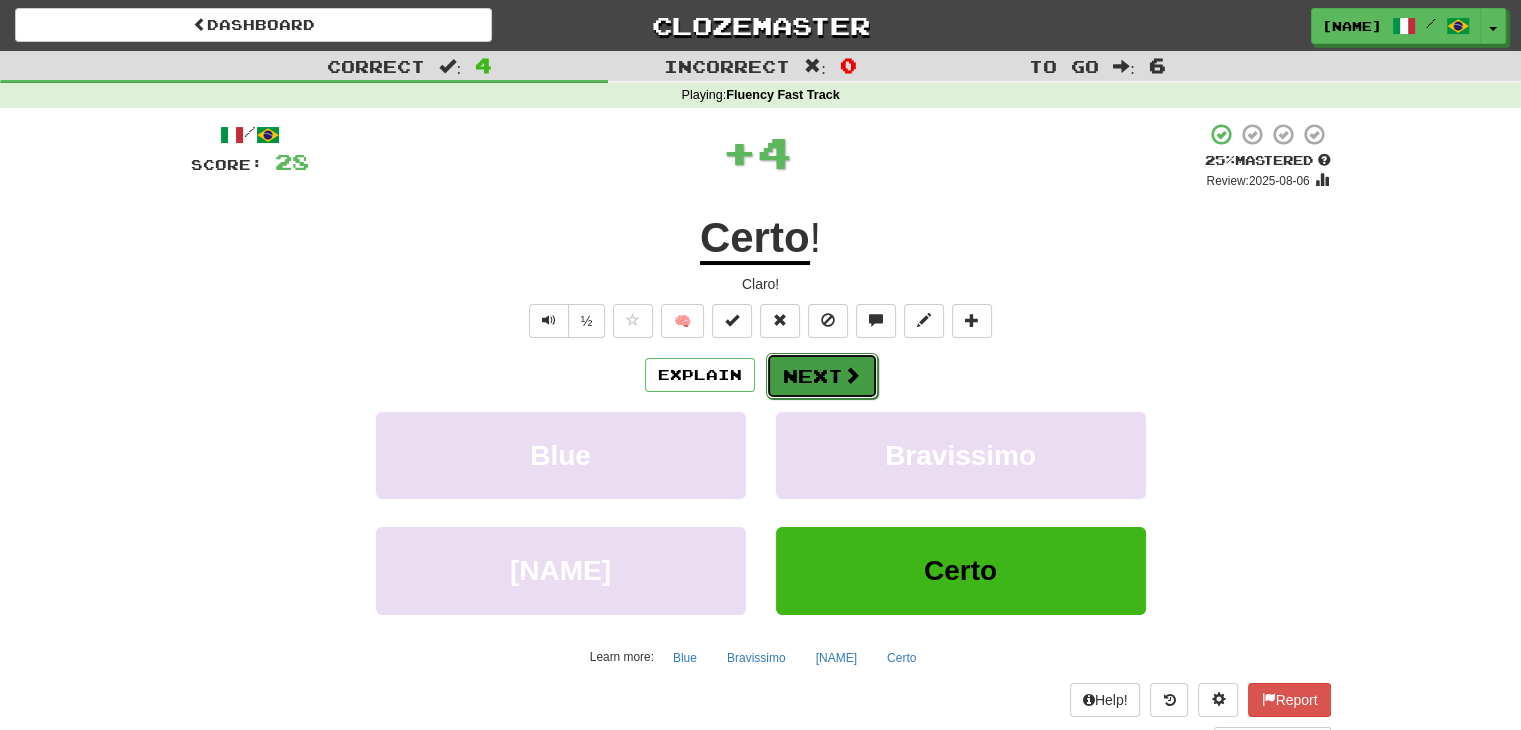 click on "Next" at bounding box center (822, 376) 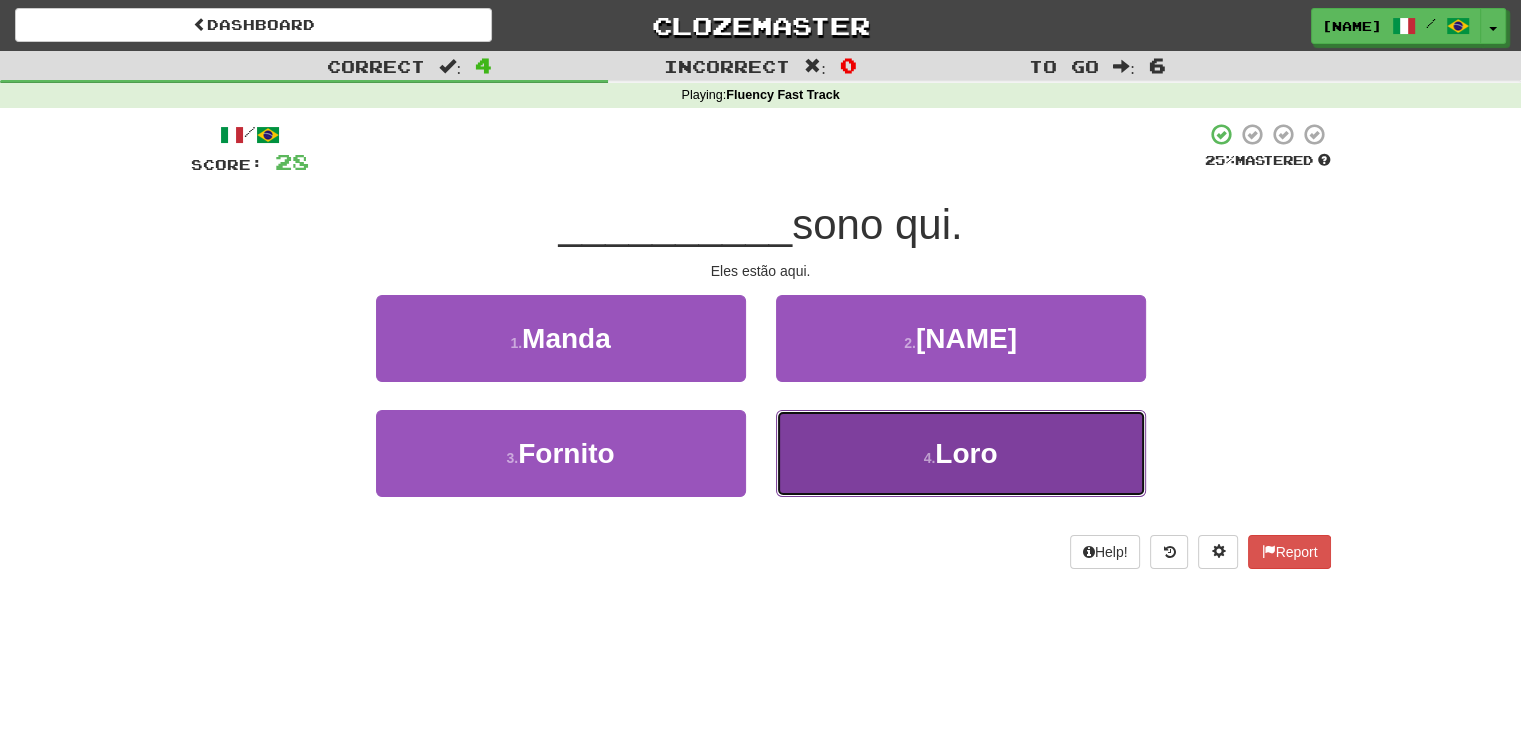 click on "4 .  Loro" at bounding box center [961, 453] 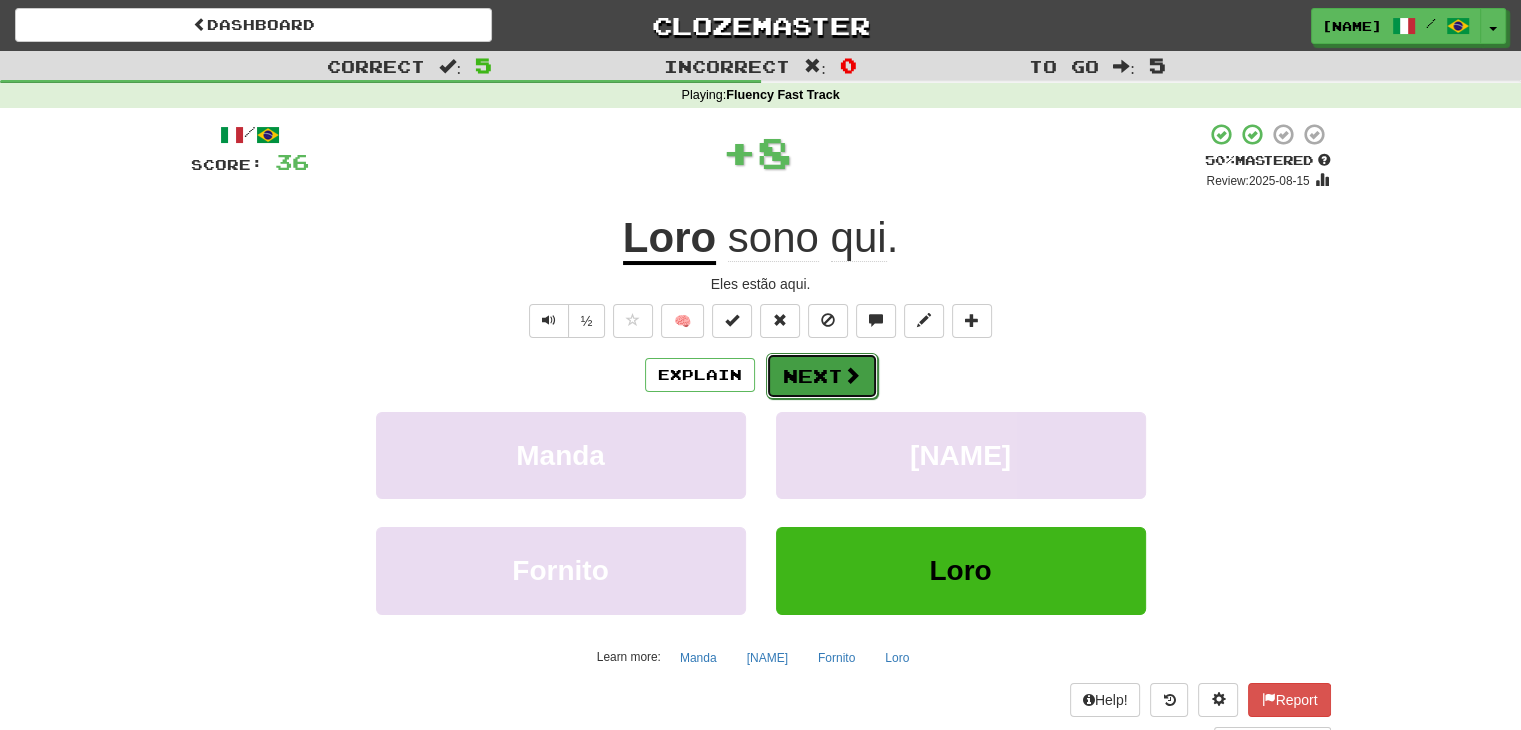 click at bounding box center (852, 375) 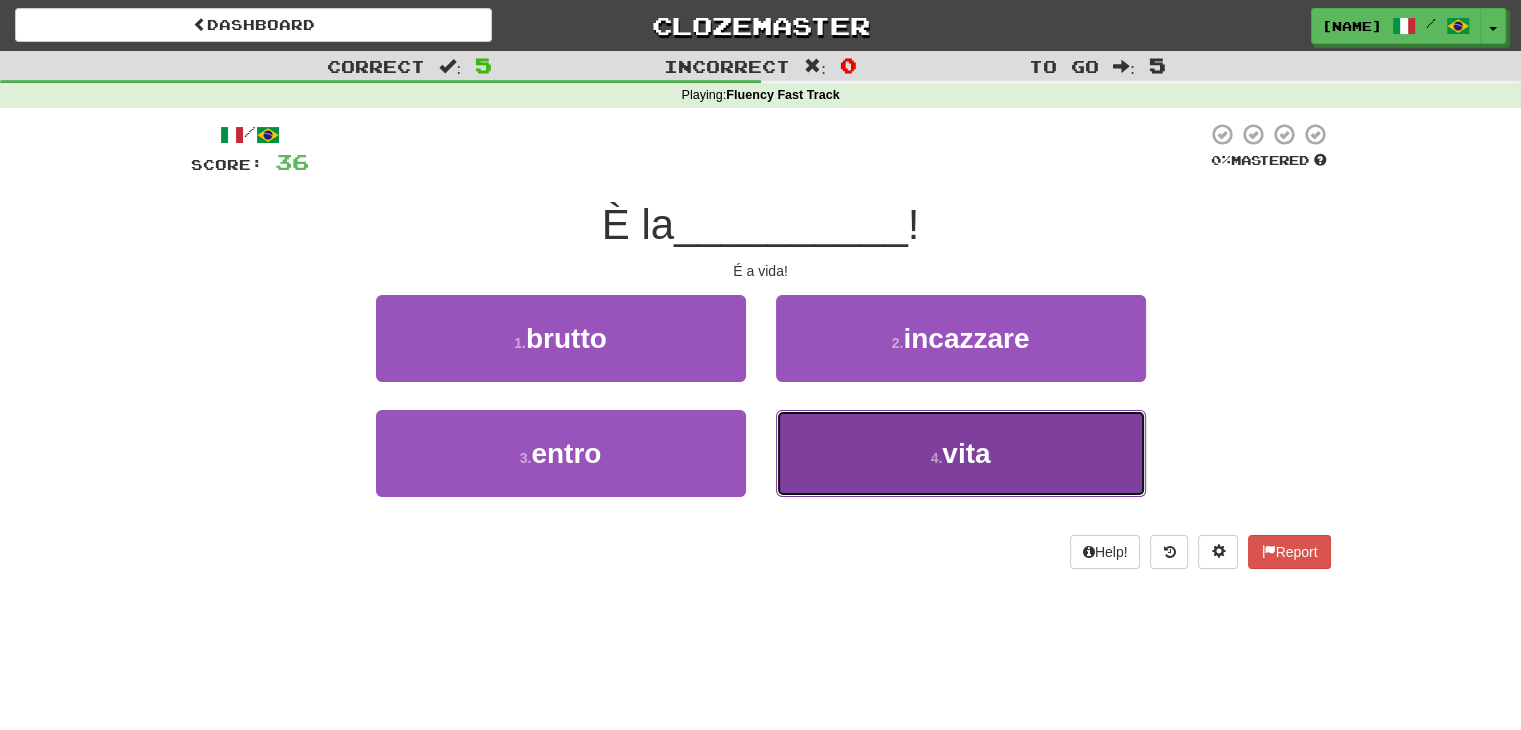 click on "vita" at bounding box center [966, 453] 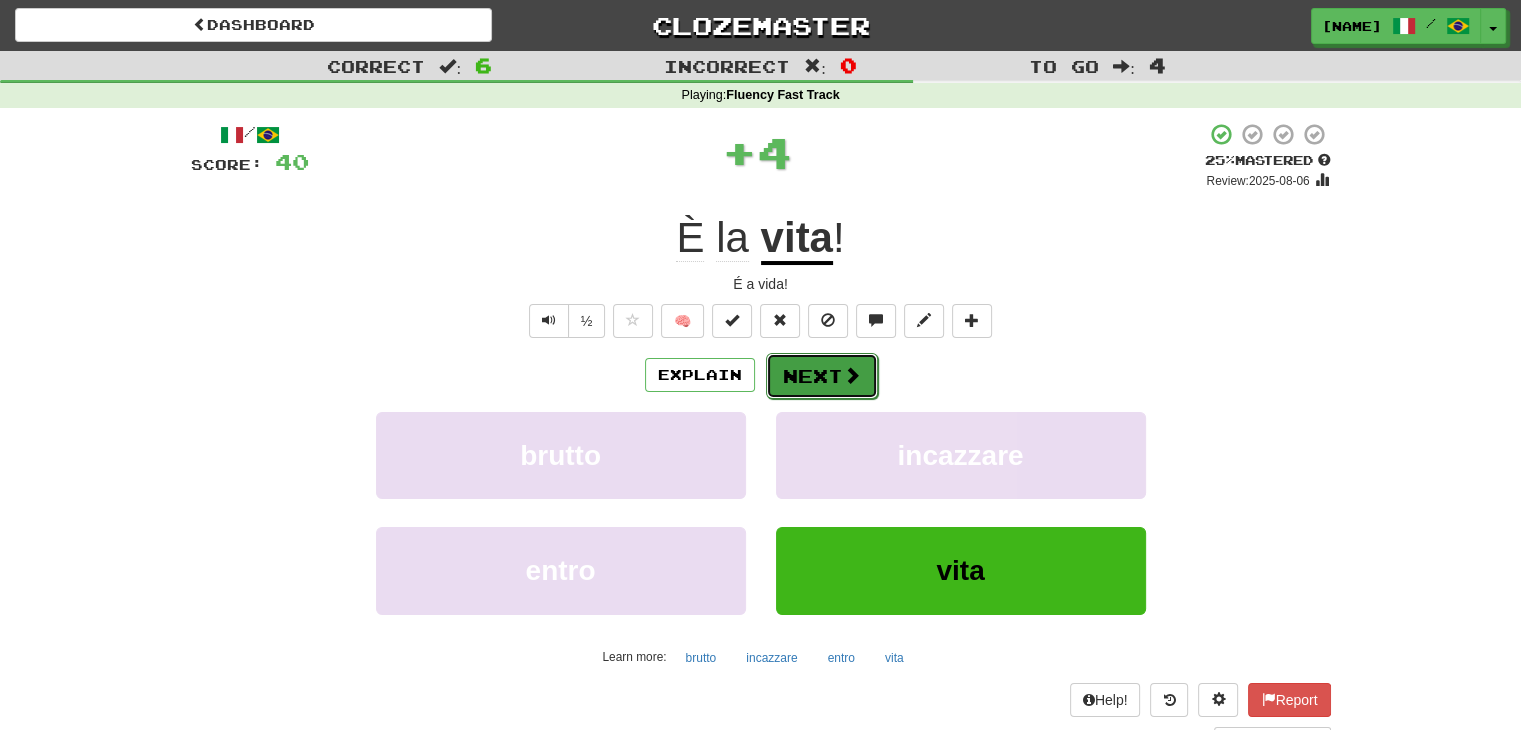 click on "Next" at bounding box center (822, 376) 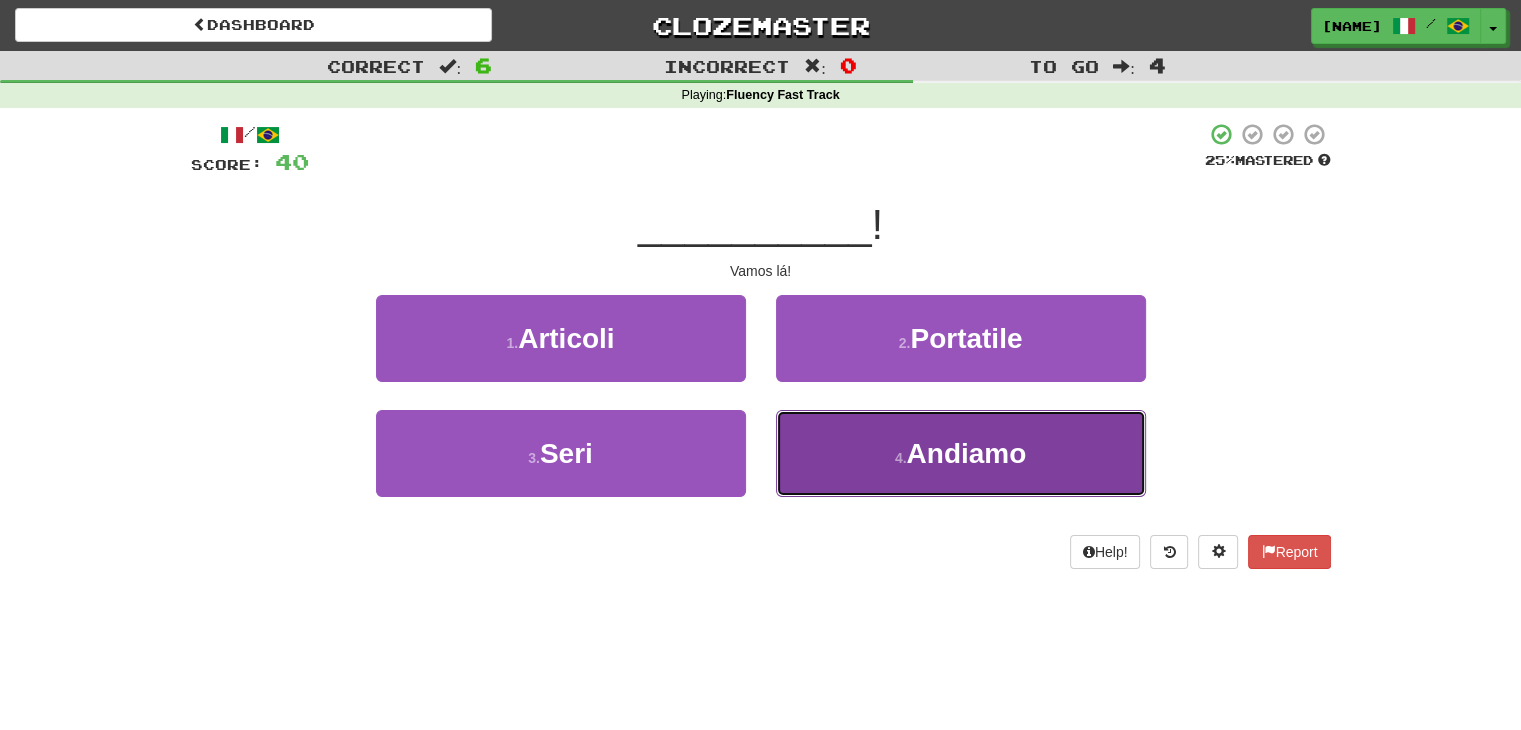 click on "Andiamo" at bounding box center (966, 453) 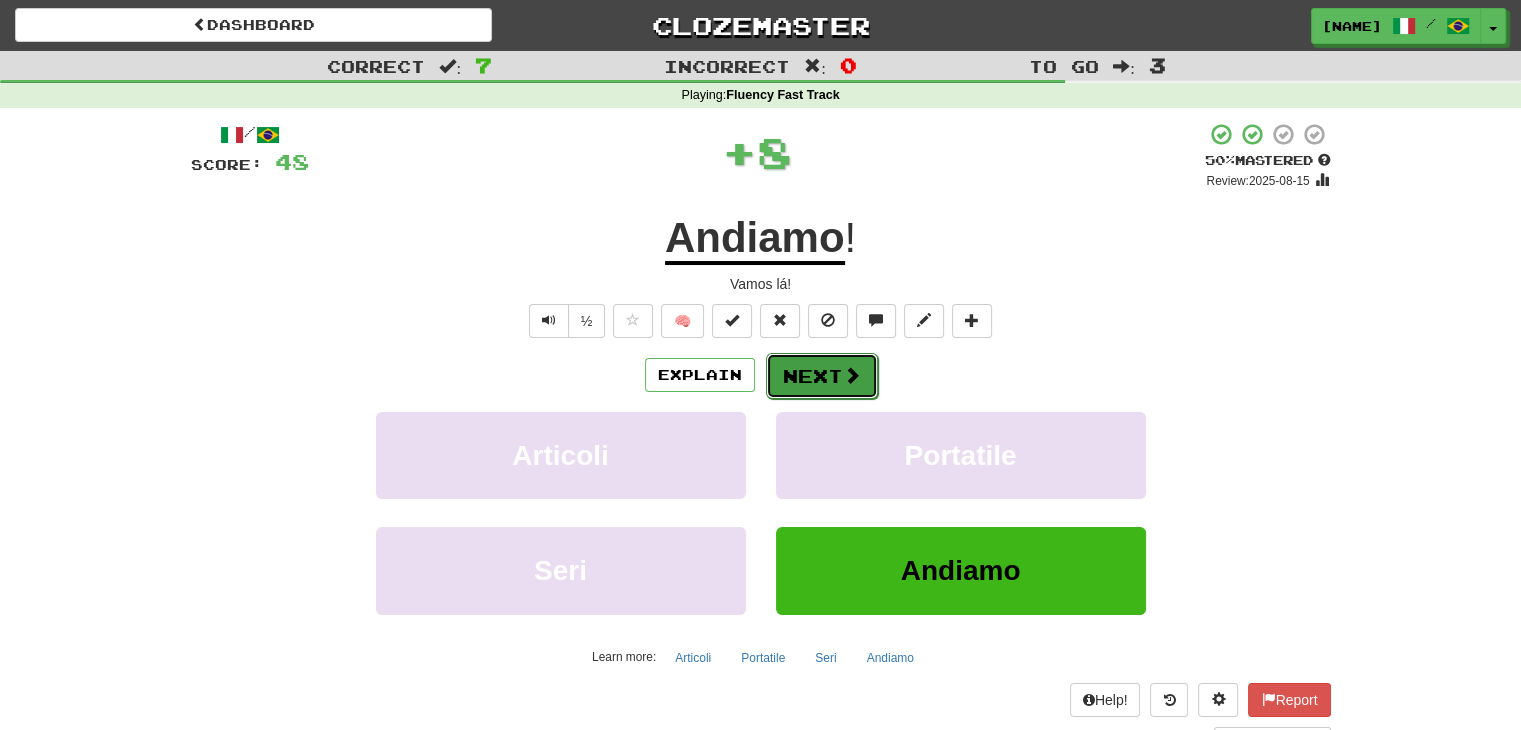 click on "Next" at bounding box center [822, 376] 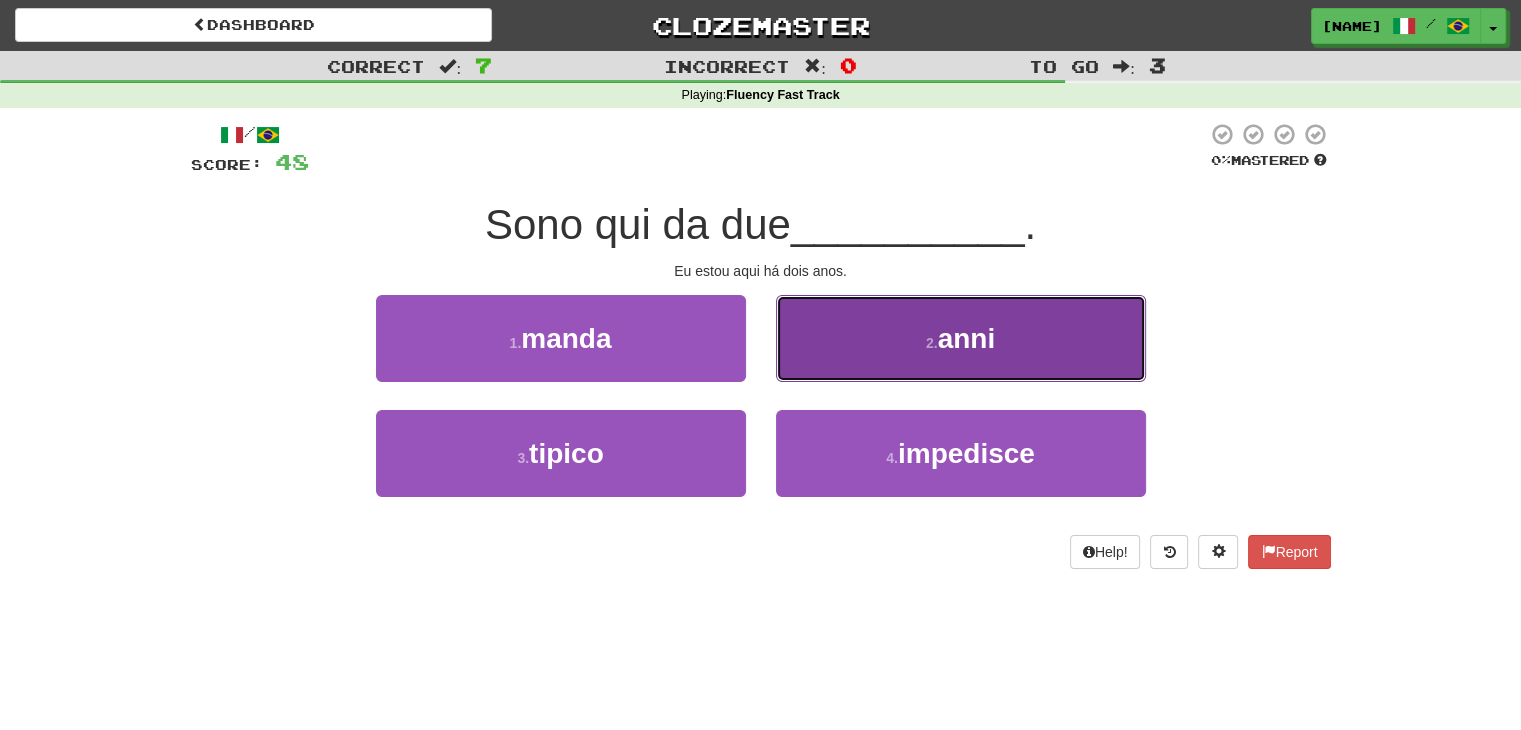 click on "2 .  anni" at bounding box center [961, 338] 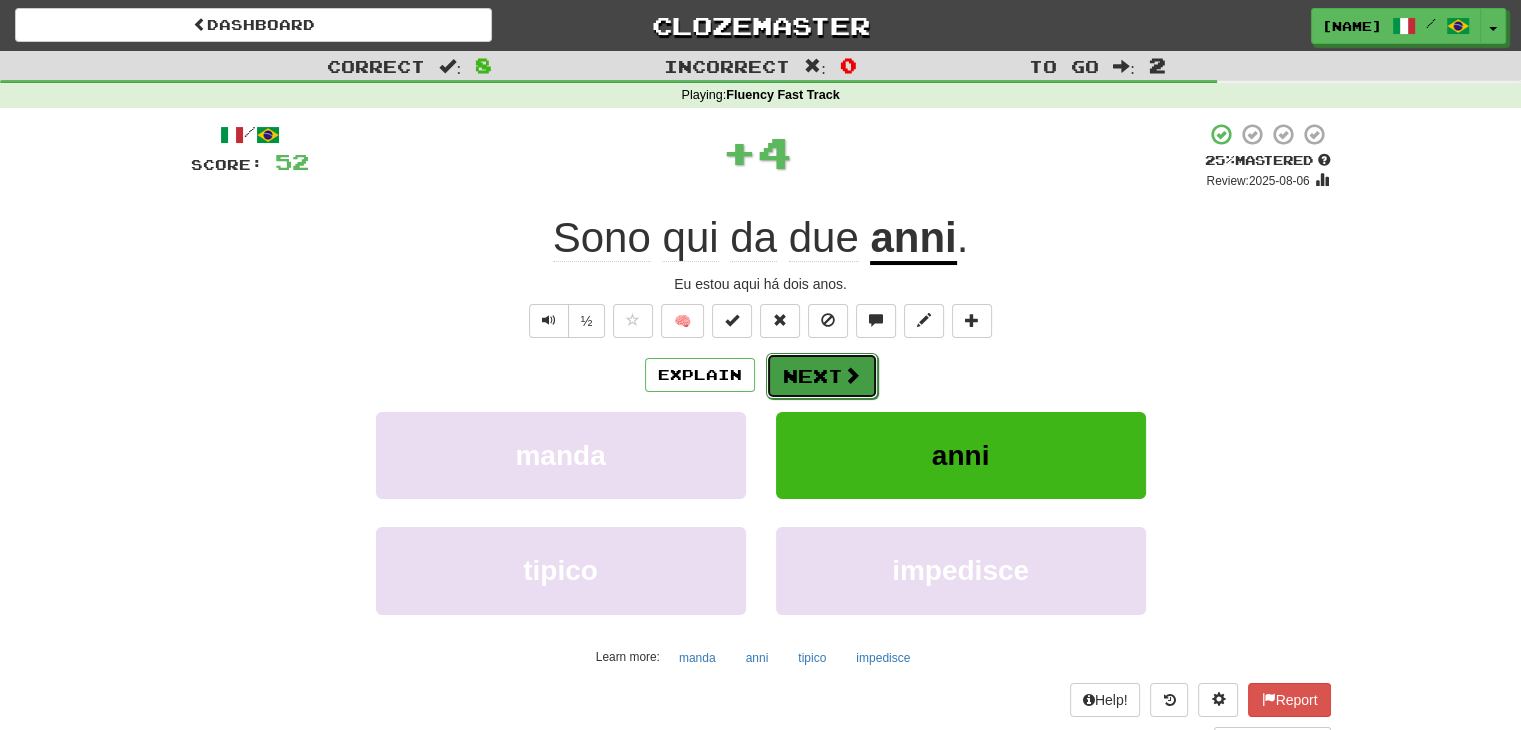 click on "Next" at bounding box center [822, 376] 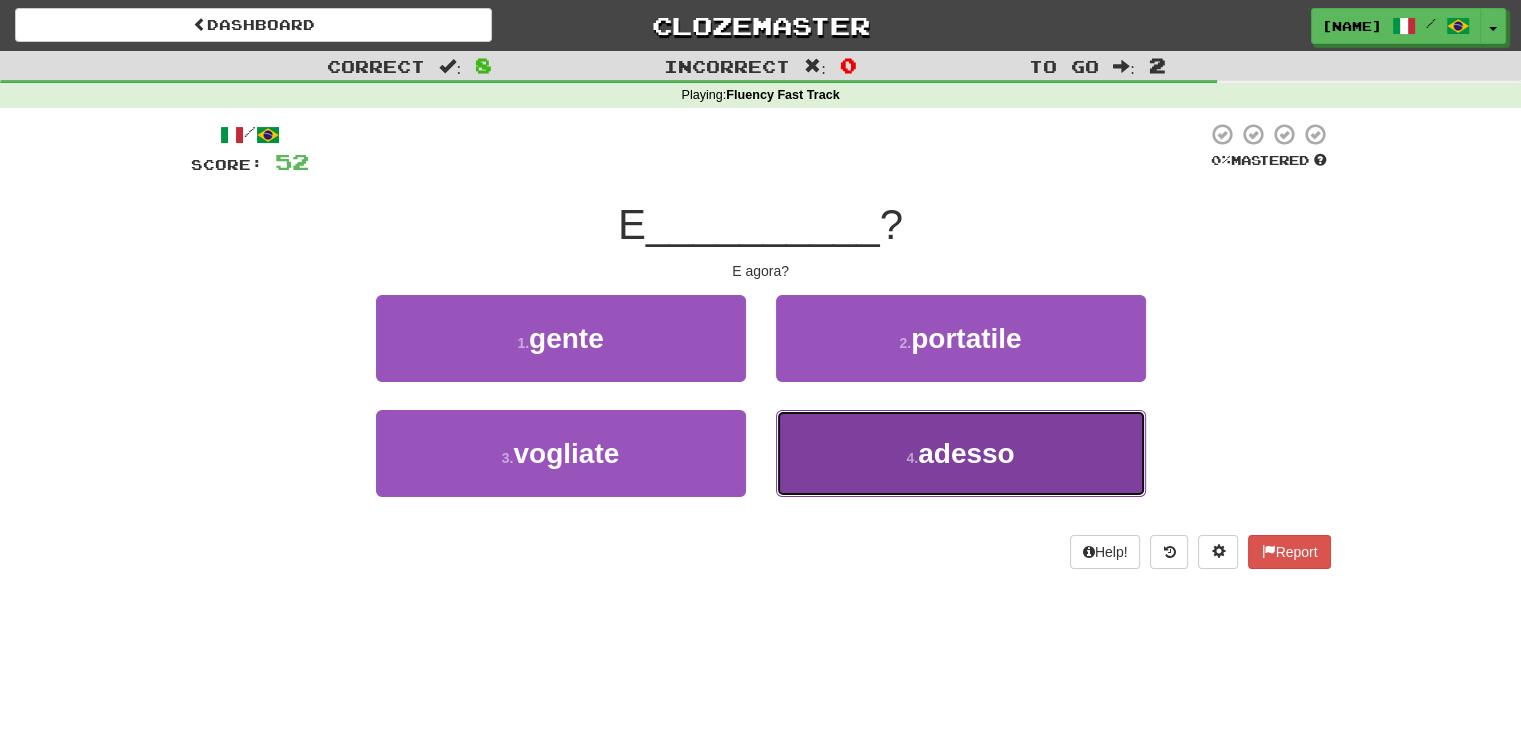 click on "4 .  adesso" at bounding box center (961, 453) 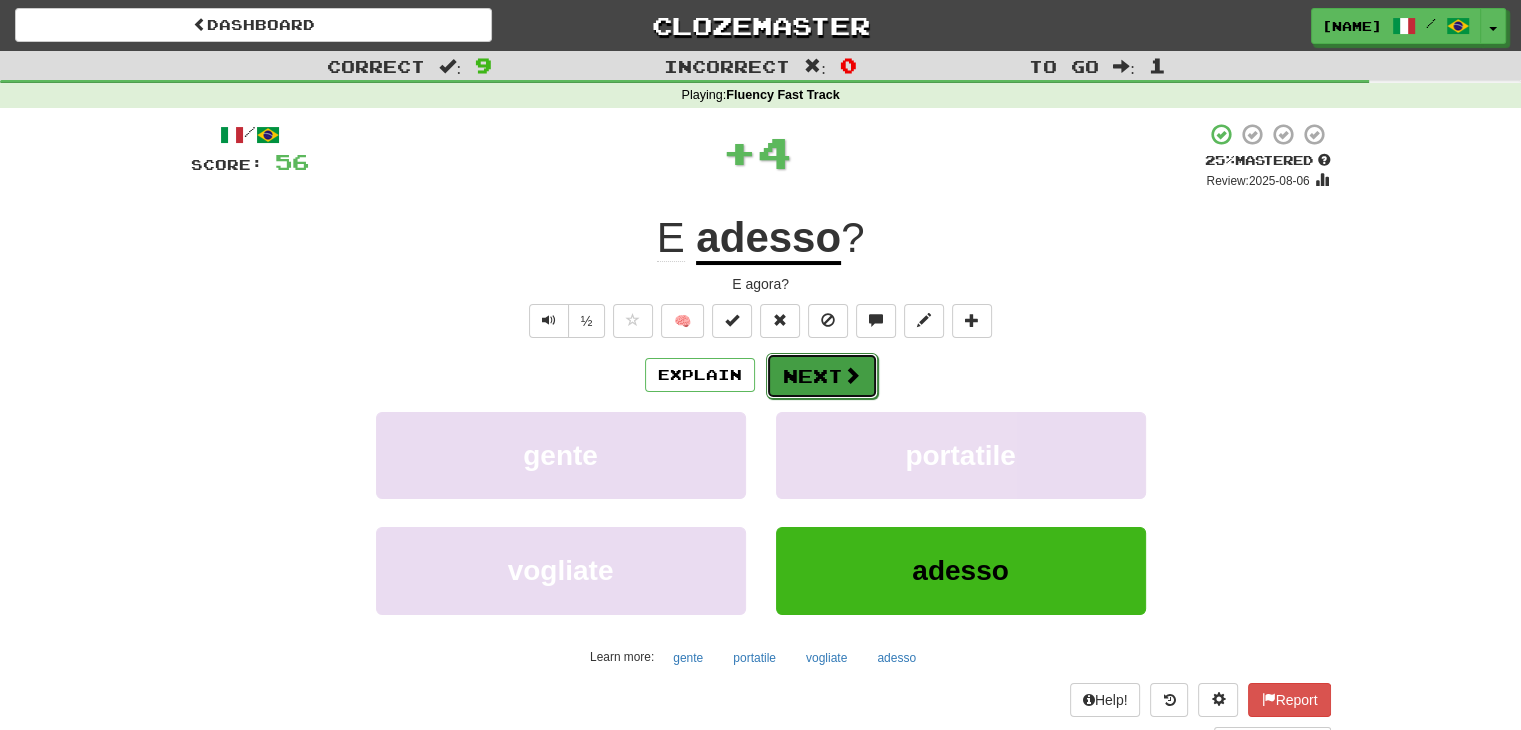 click at bounding box center [852, 375] 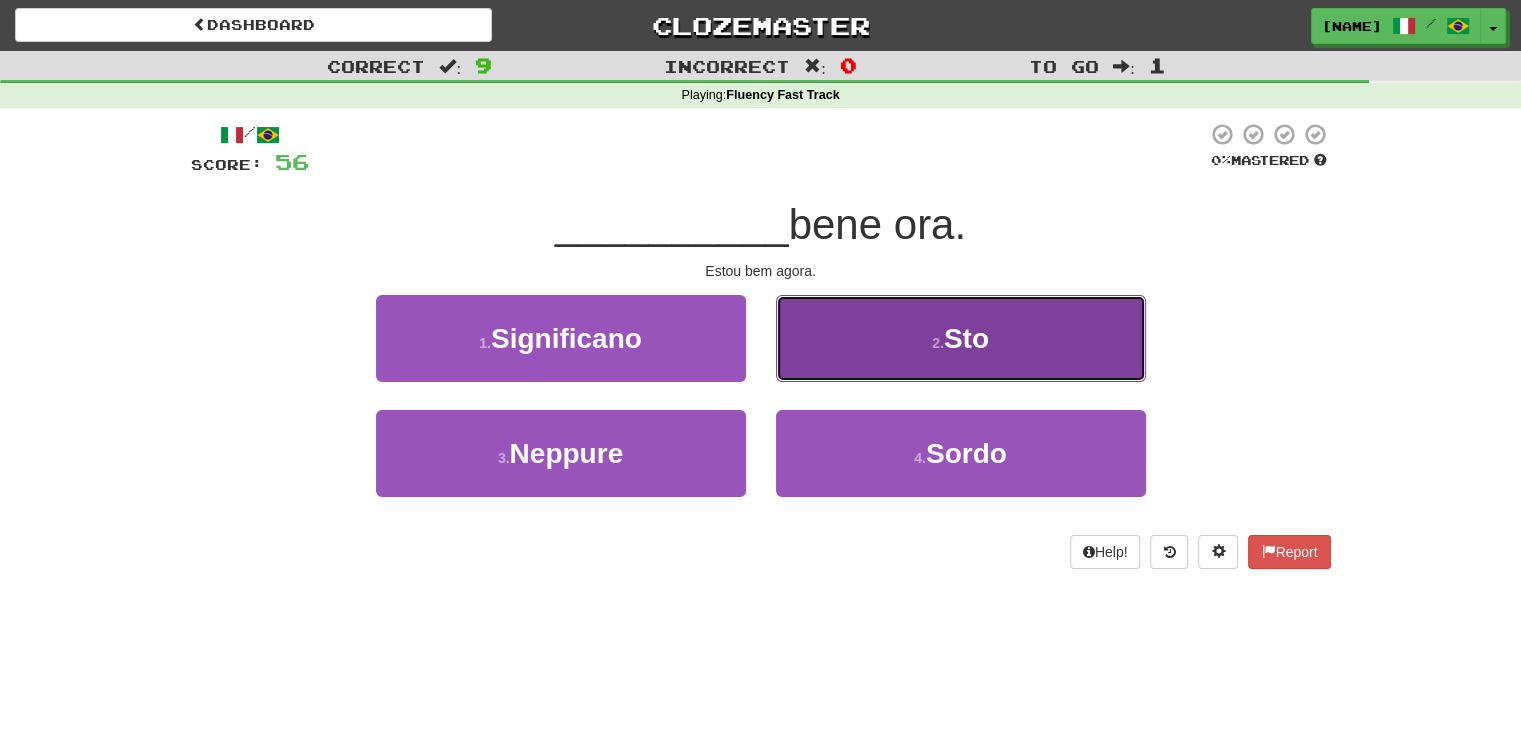 click on "Sto" at bounding box center [966, 338] 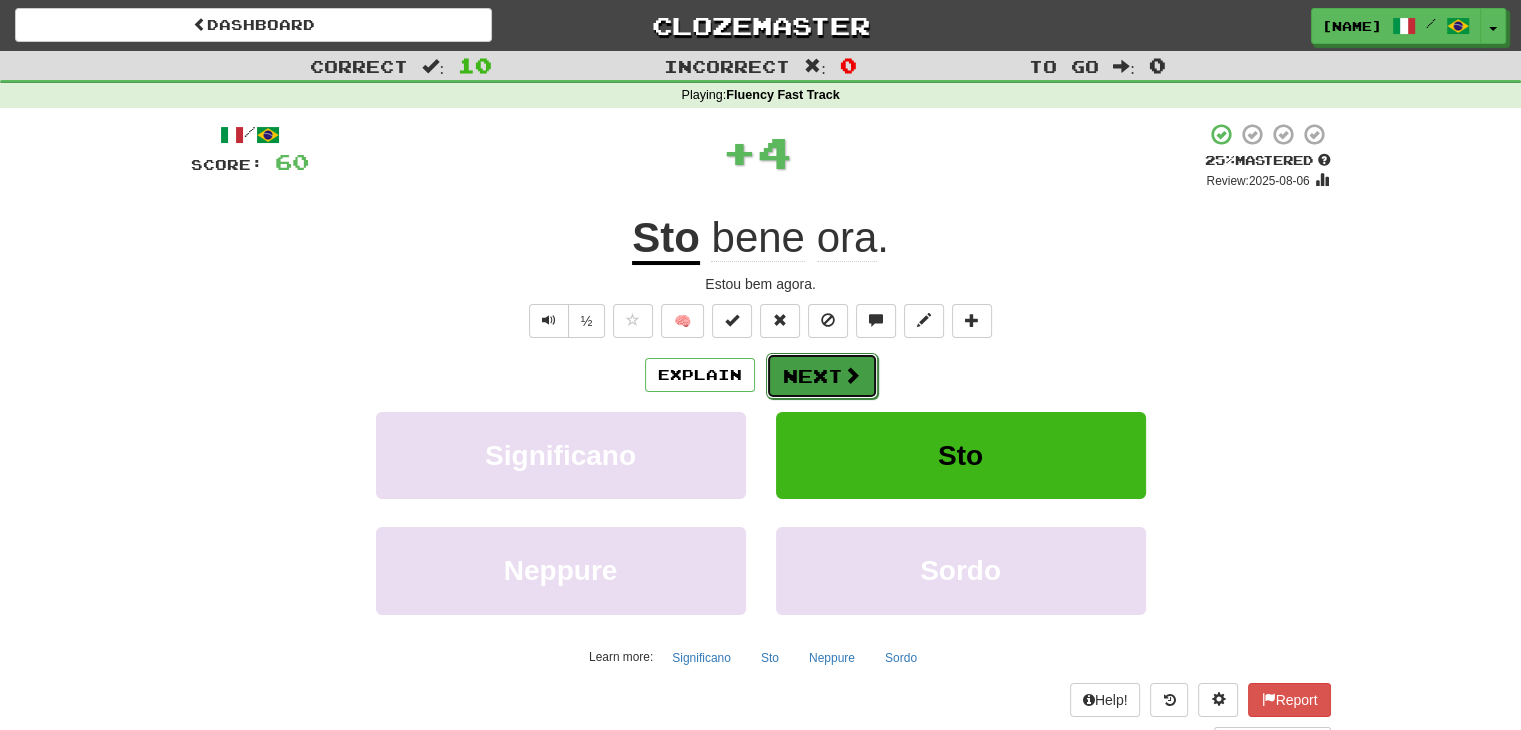 click on "Next" at bounding box center (822, 376) 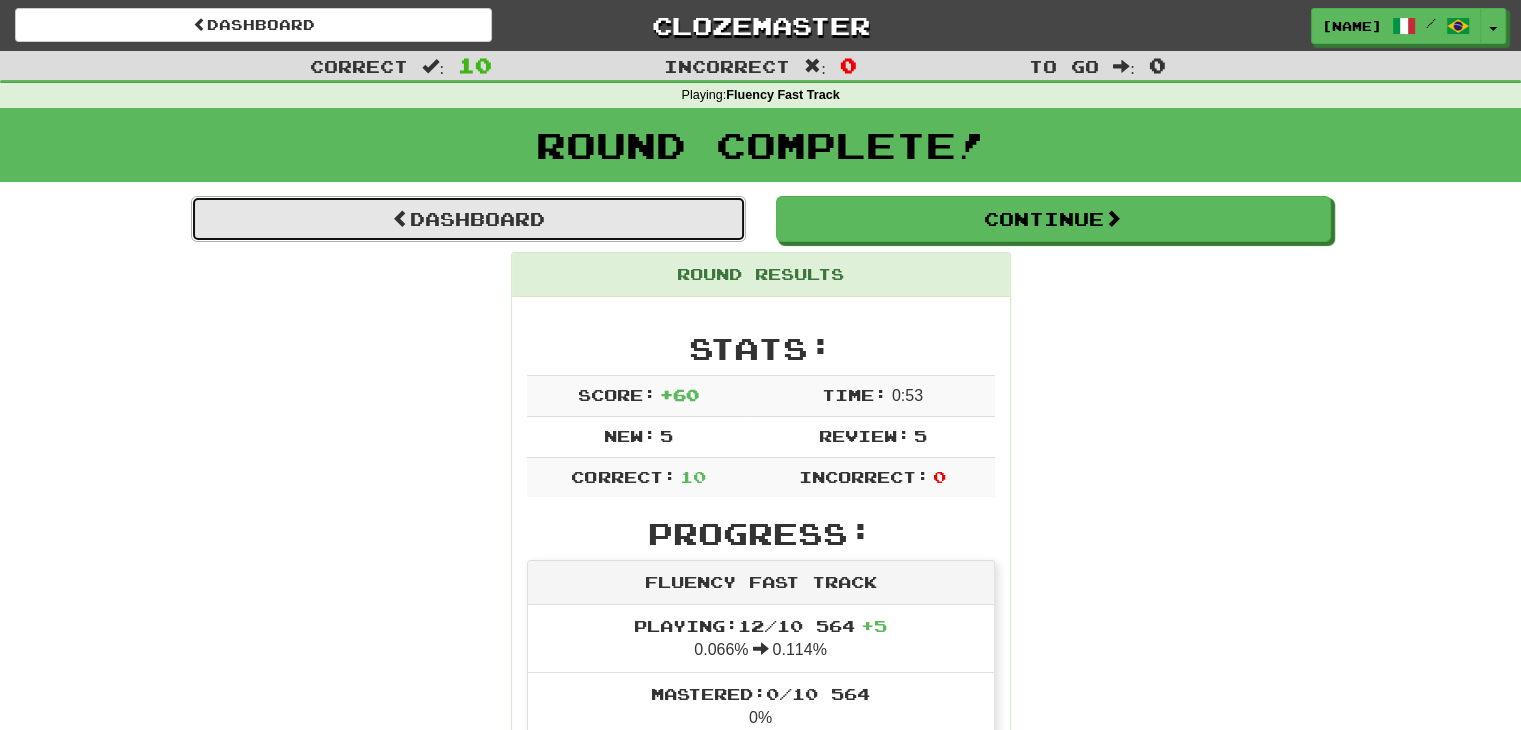 click on "Dashboard" at bounding box center [468, 219] 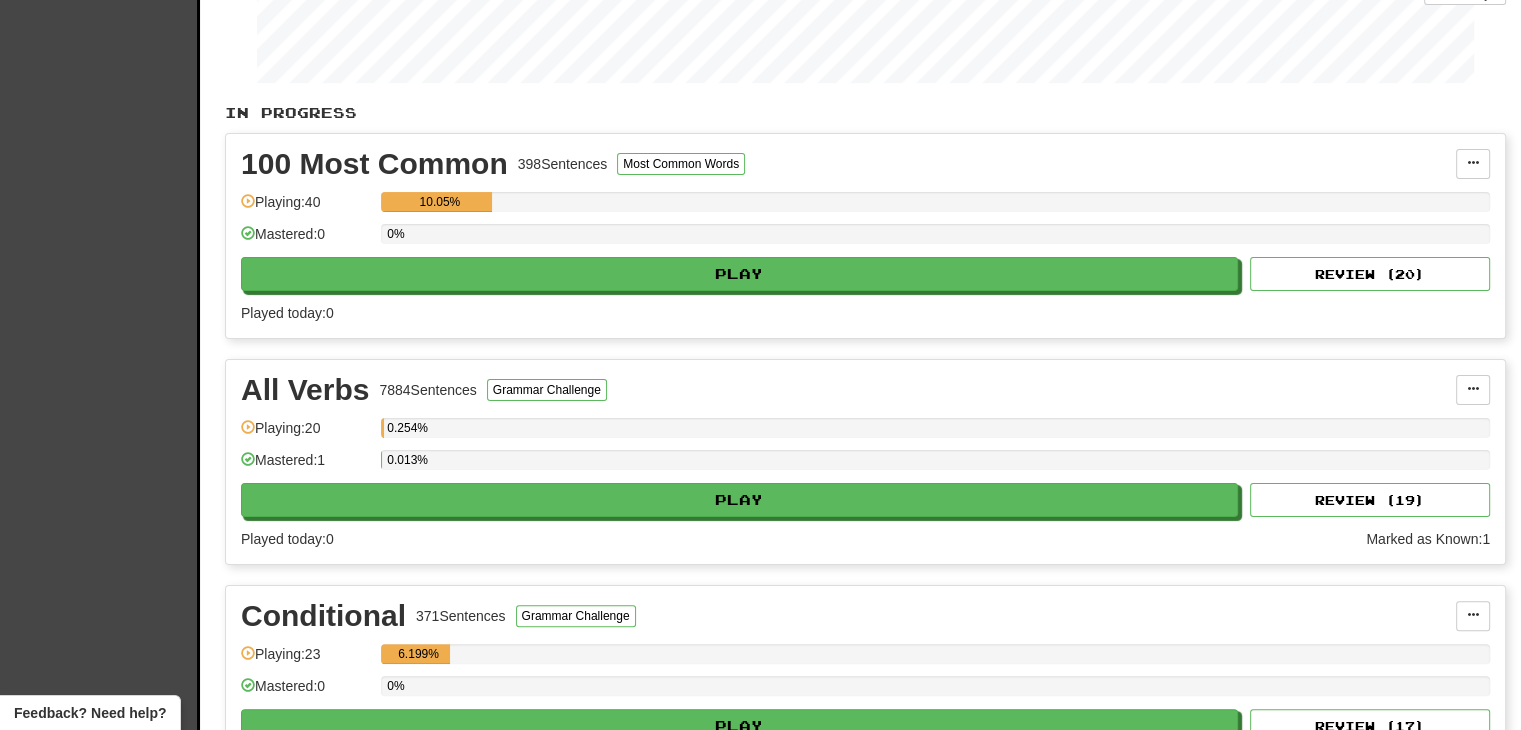 scroll, scrollTop: 0, scrollLeft: 0, axis: both 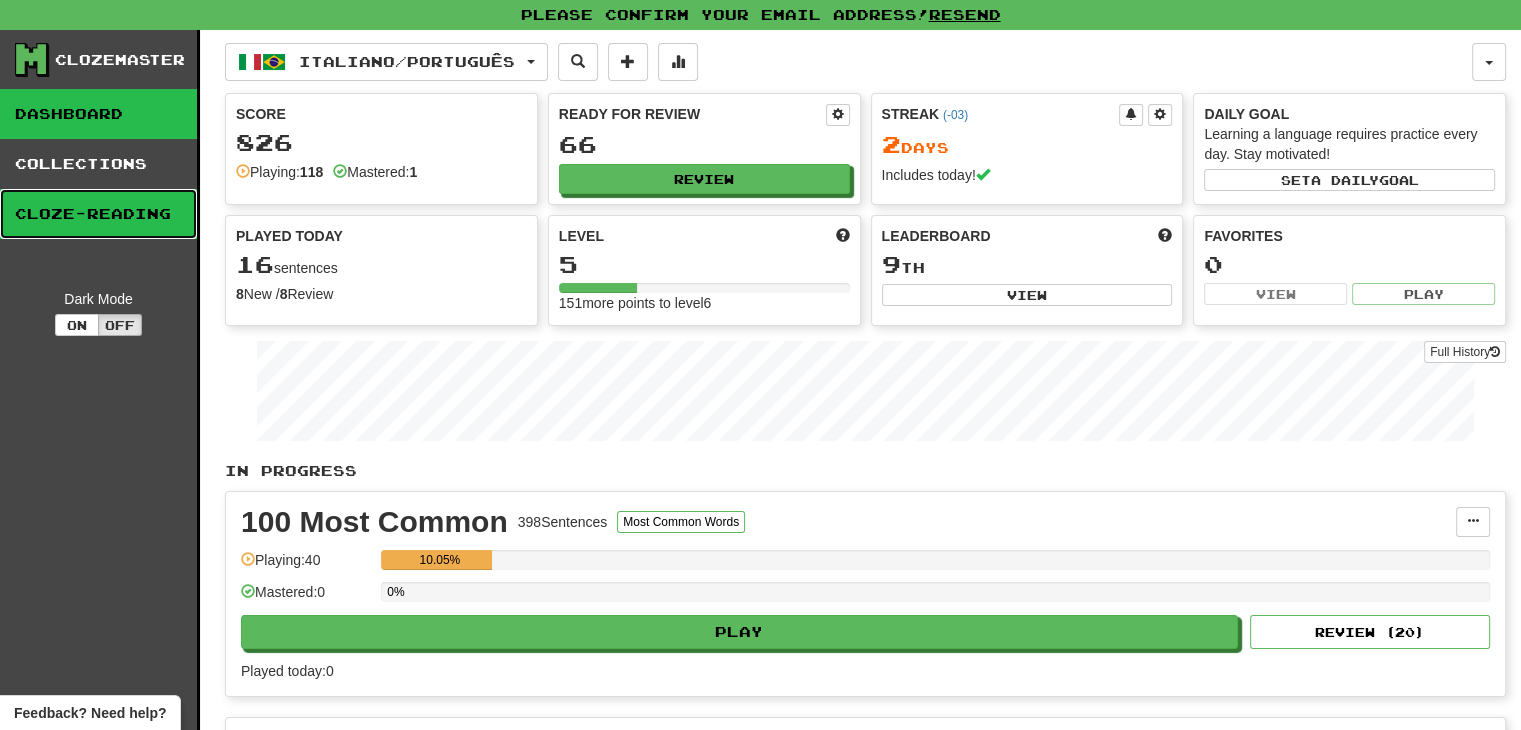 click on "Cloze-Reading" at bounding box center [98, 214] 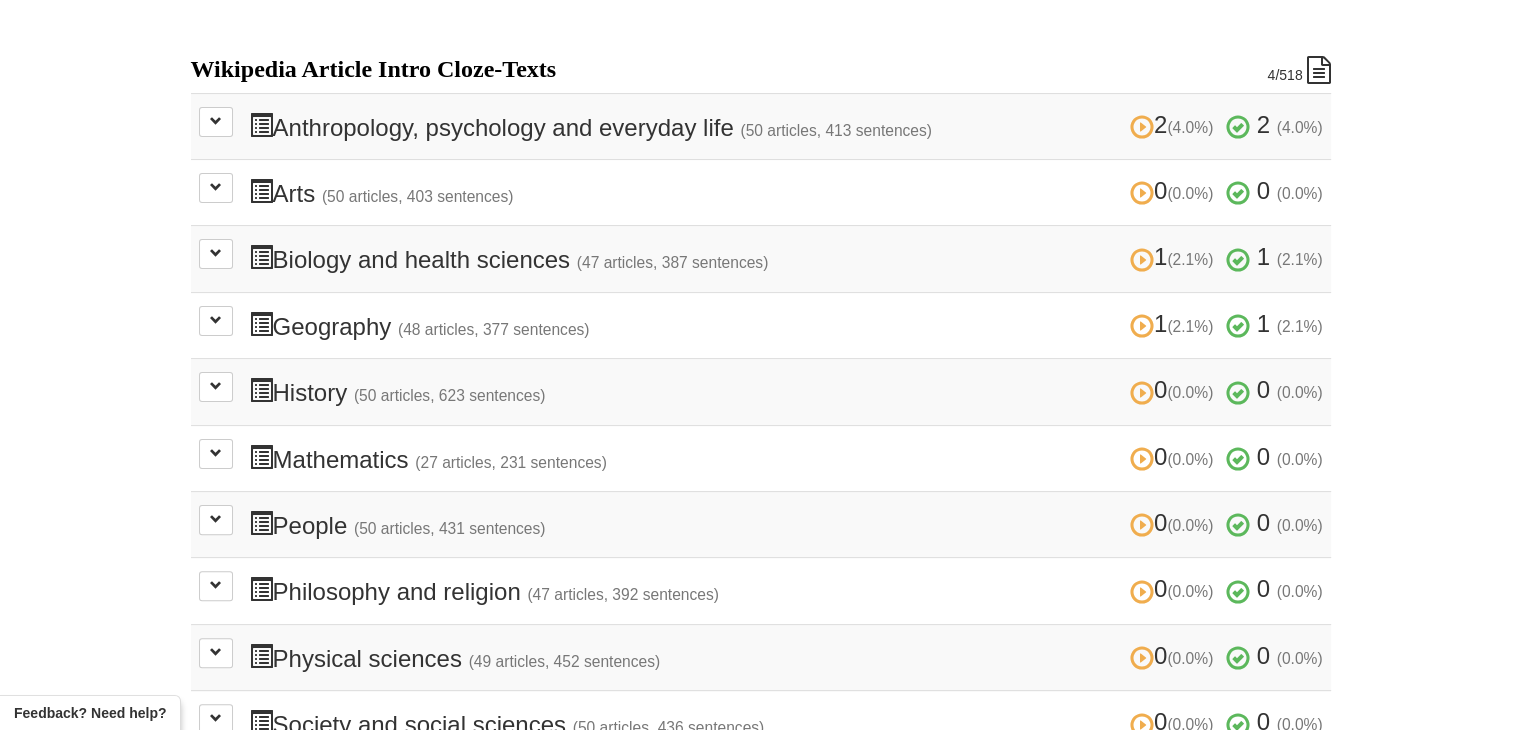 scroll, scrollTop: 400, scrollLeft: 0, axis: vertical 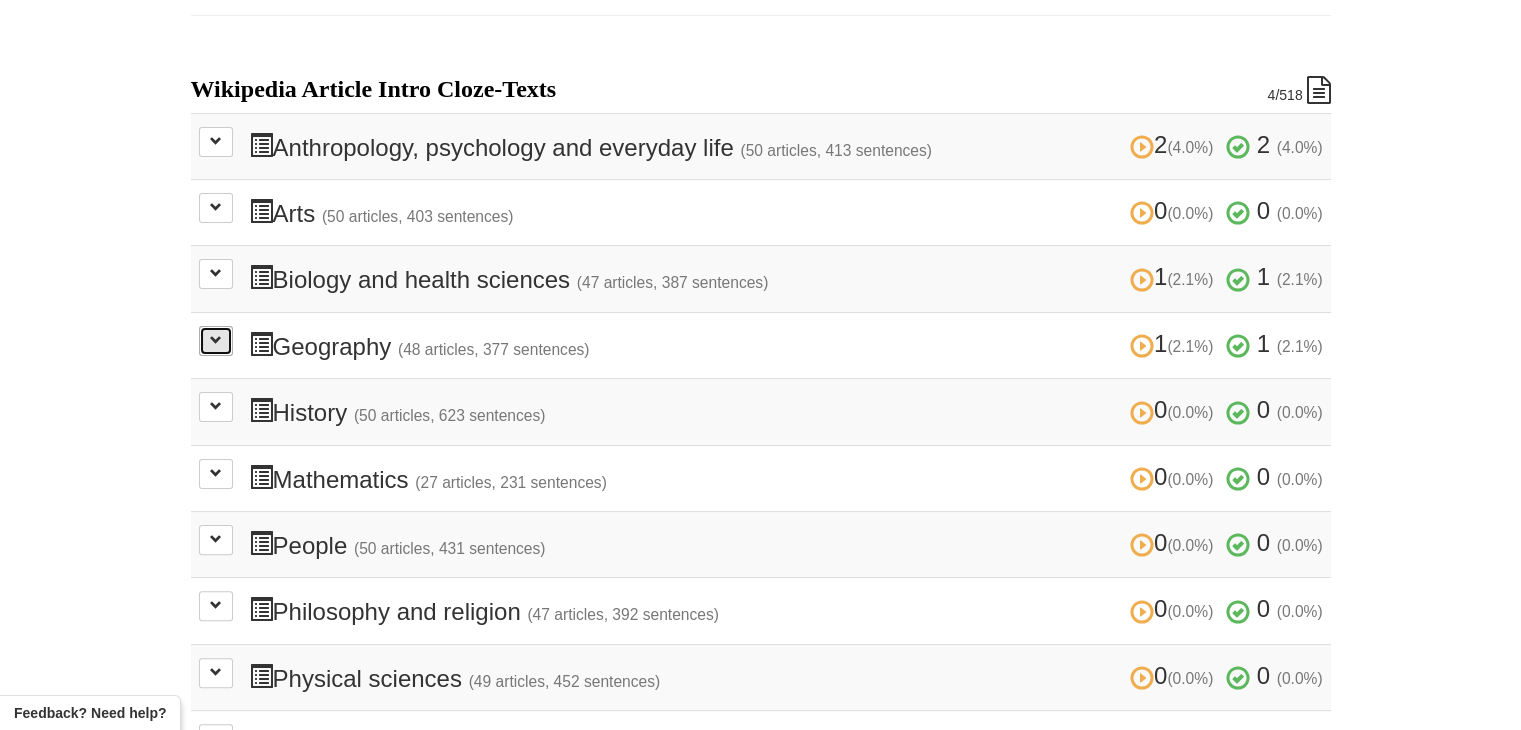 click at bounding box center [216, 341] 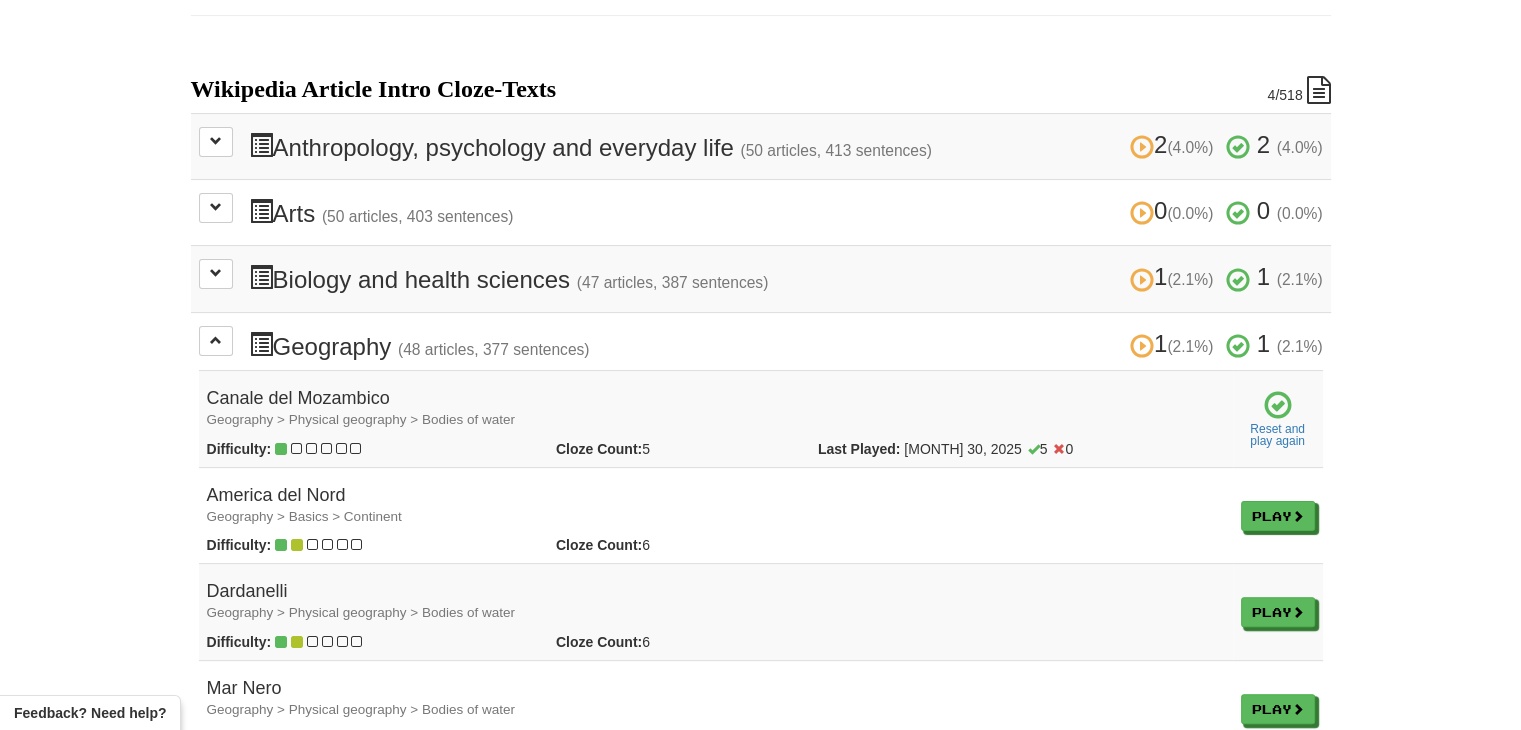 click on "Canale del Mozambico
Geography > Physical geography > Bodies of water
Difficulty:
Cloze Count:
5
Last Played:
[MONTH] 30, 2025
5
0
Reset and play again" at bounding box center (716, 419) 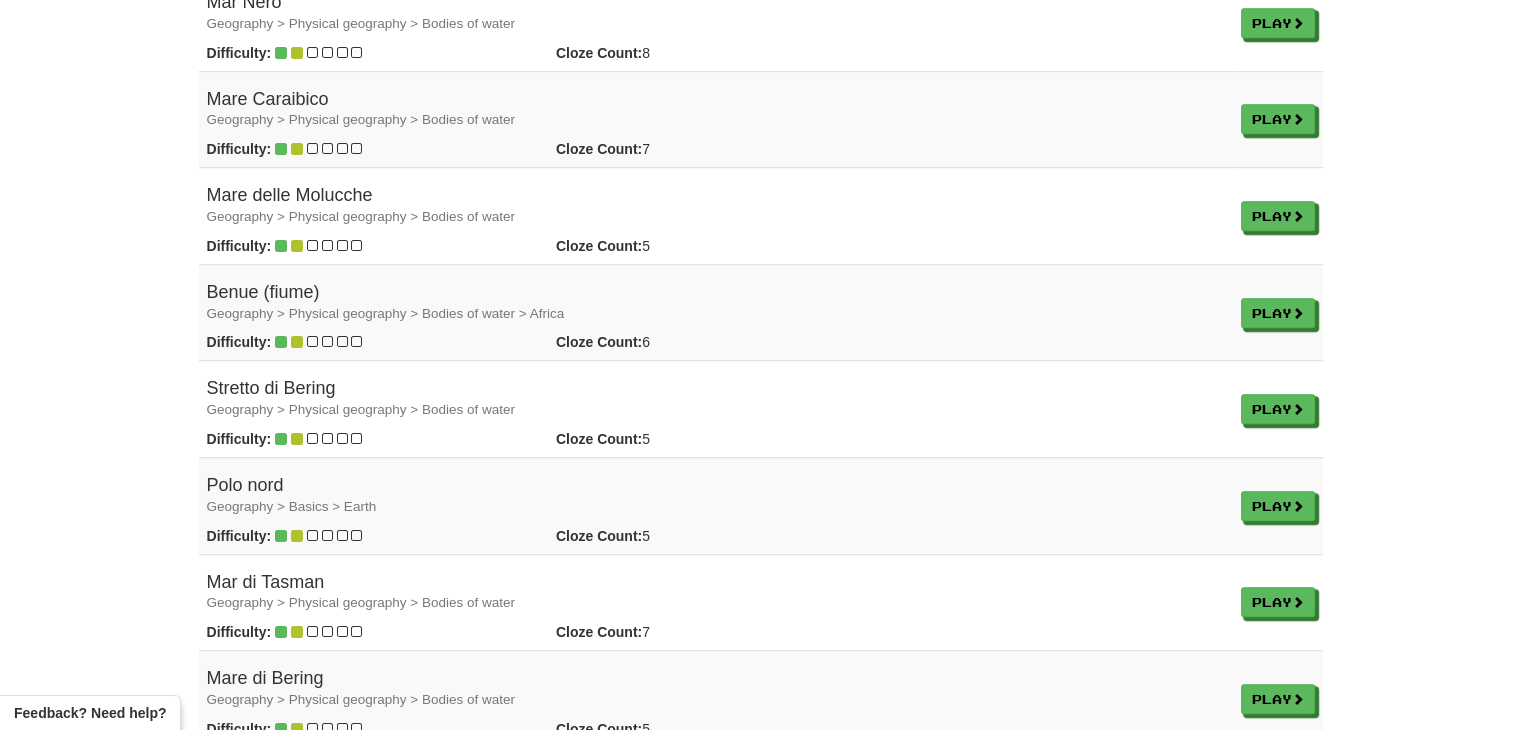scroll, scrollTop: 1200, scrollLeft: 0, axis: vertical 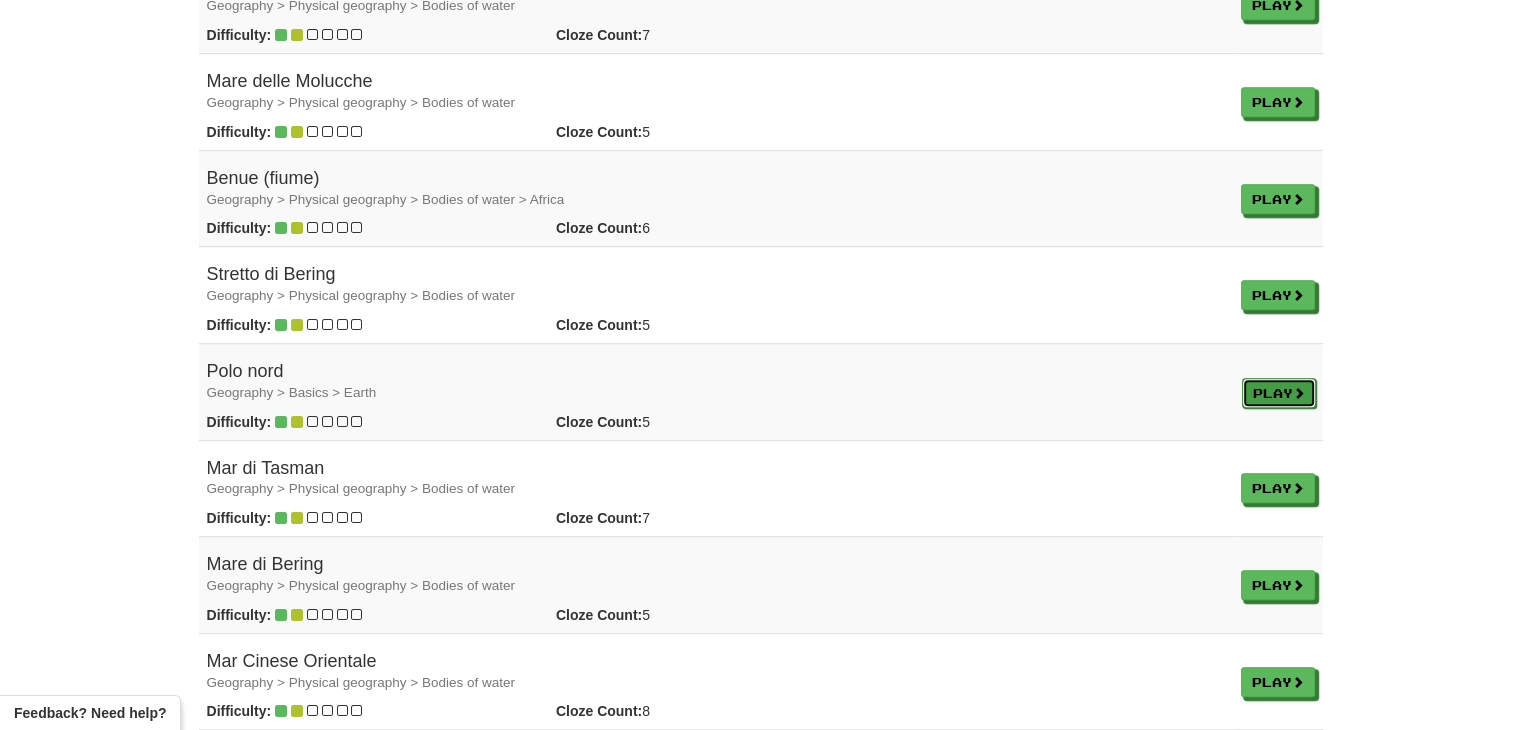 click on "Play" at bounding box center [1279, 393] 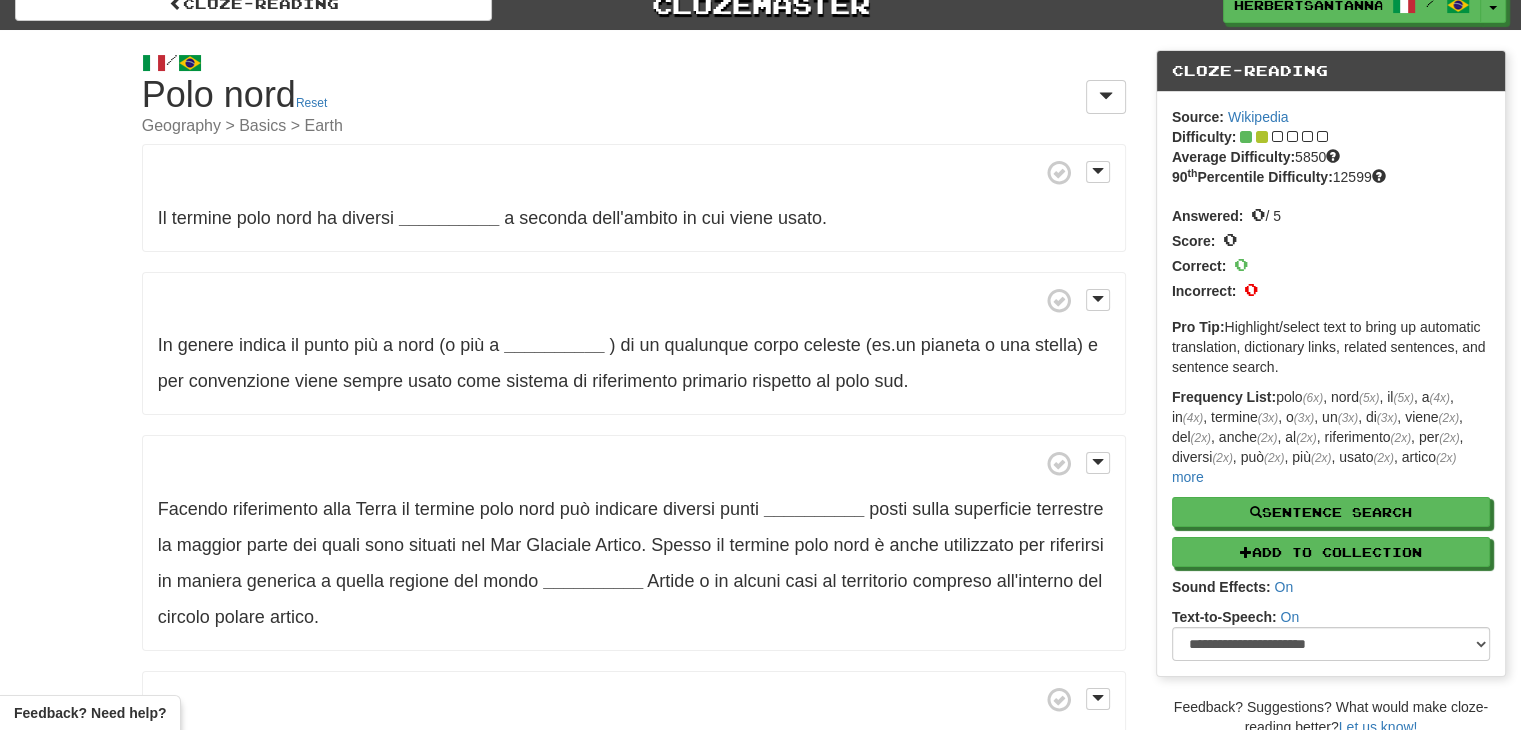 scroll, scrollTop: 0, scrollLeft: 0, axis: both 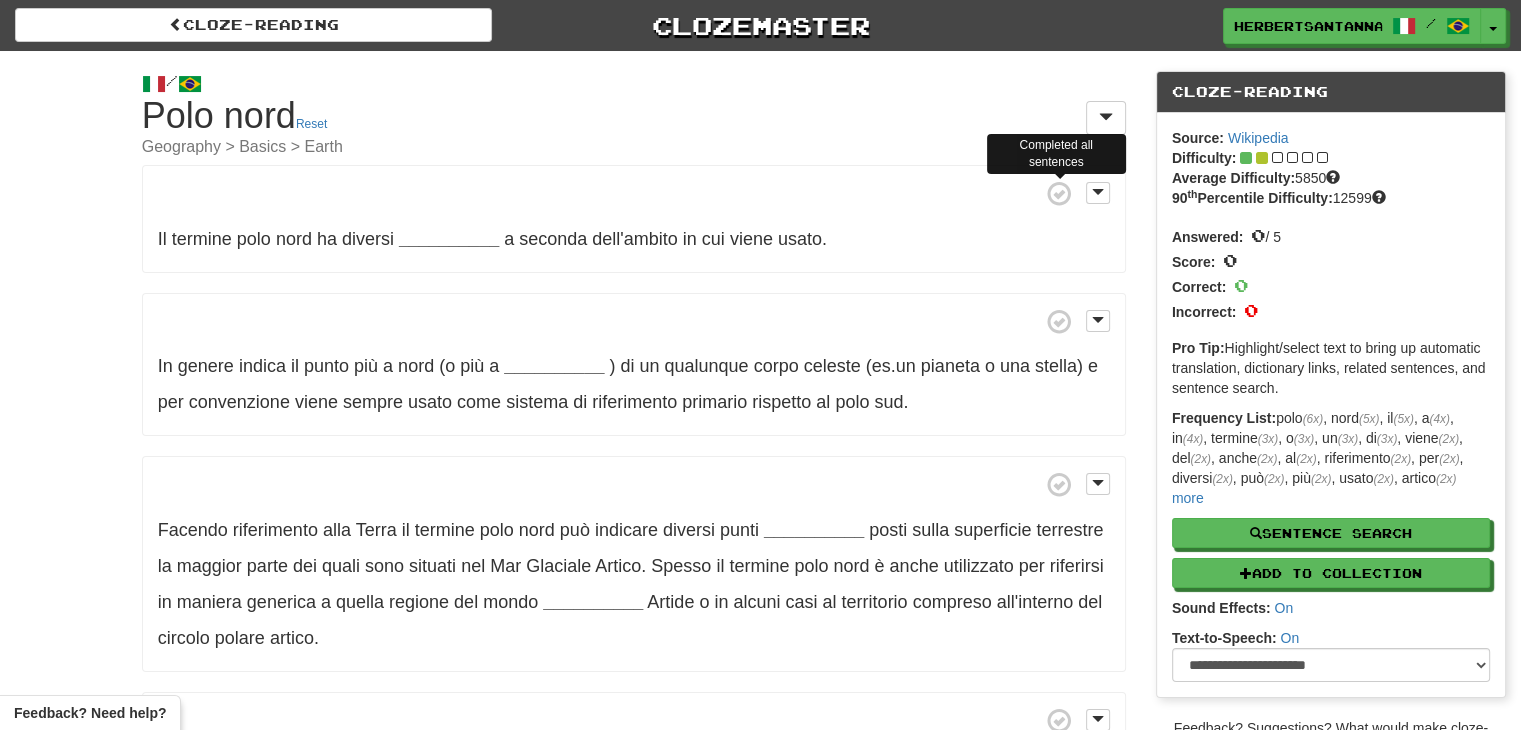 click at bounding box center [1059, 194] 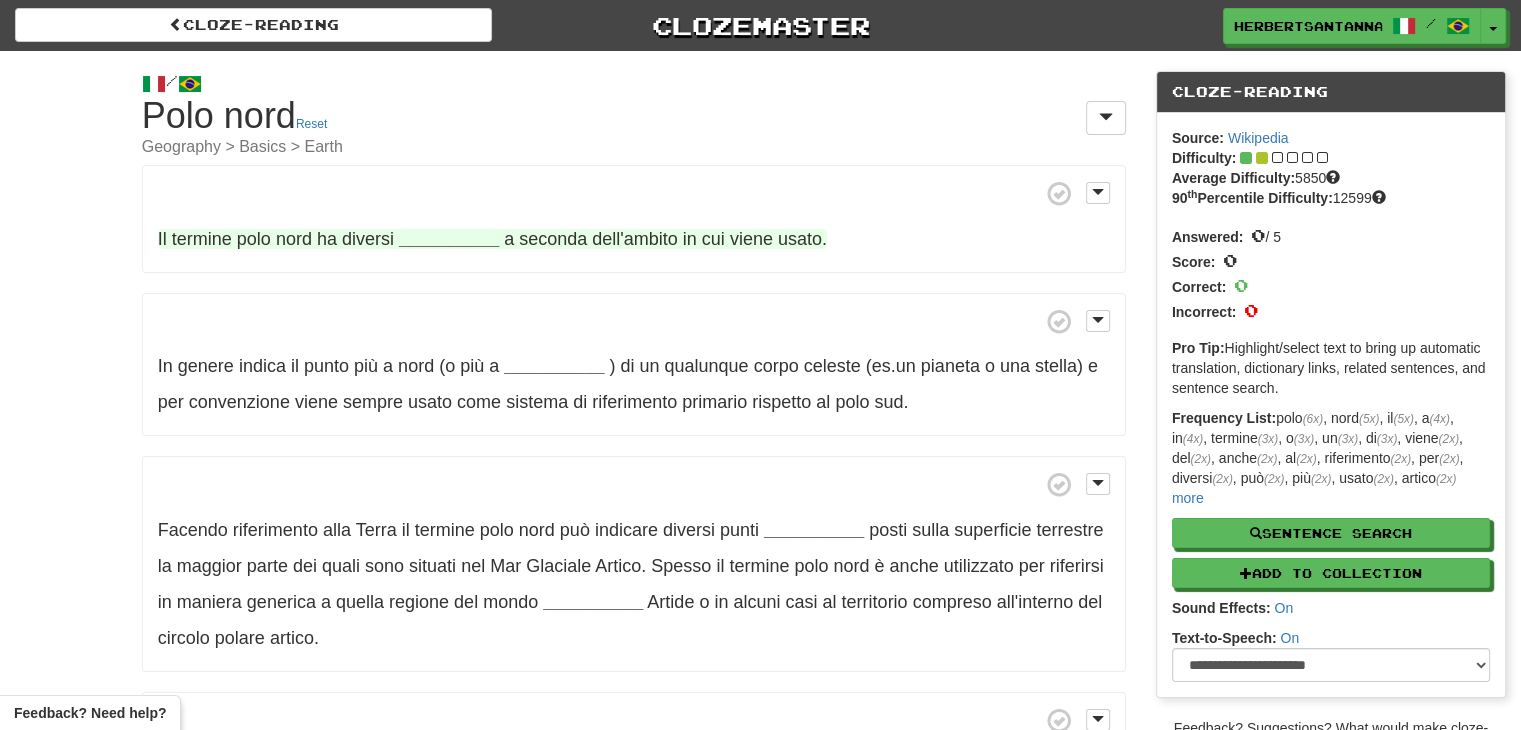click on "termine" at bounding box center (202, 239) 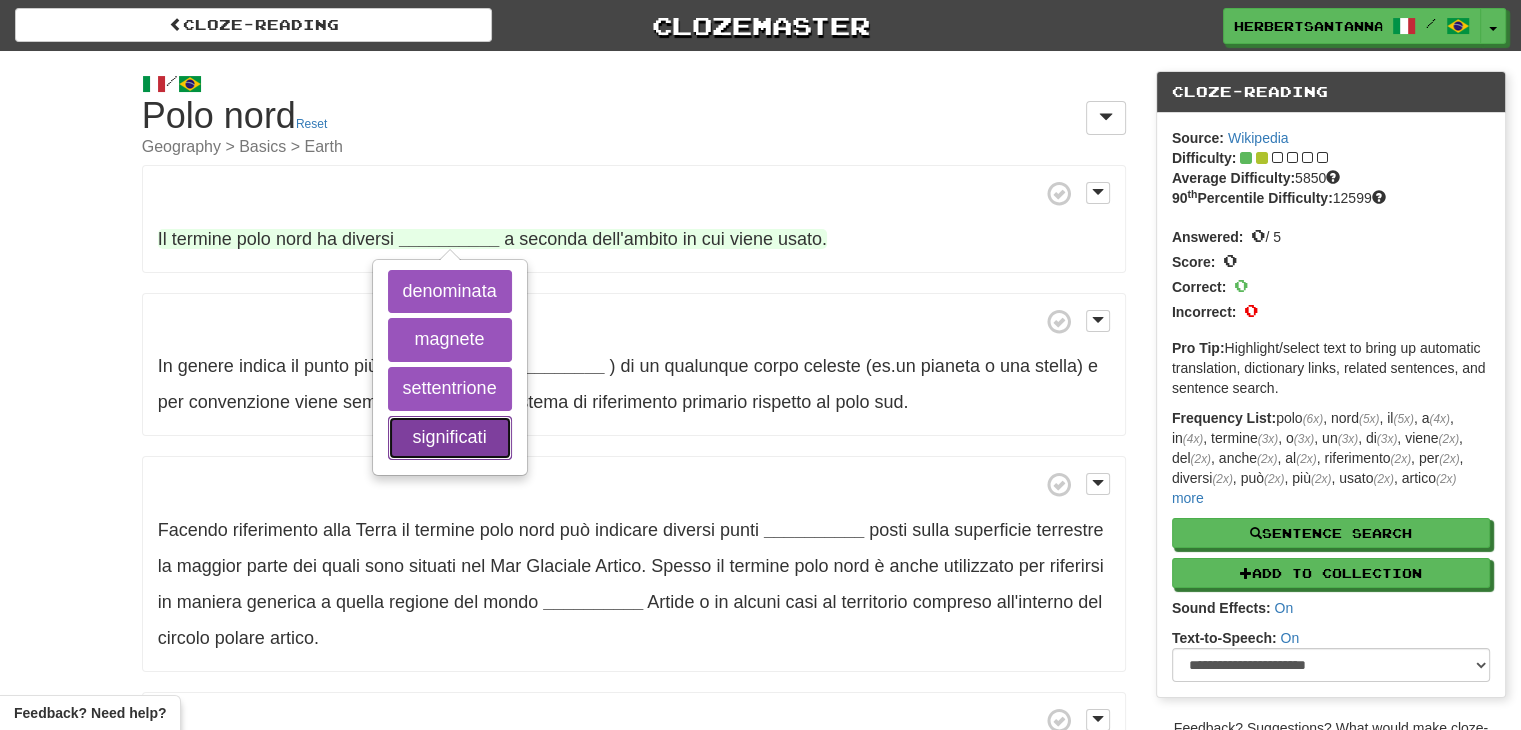 click on "significati" at bounding box center (450, 438) 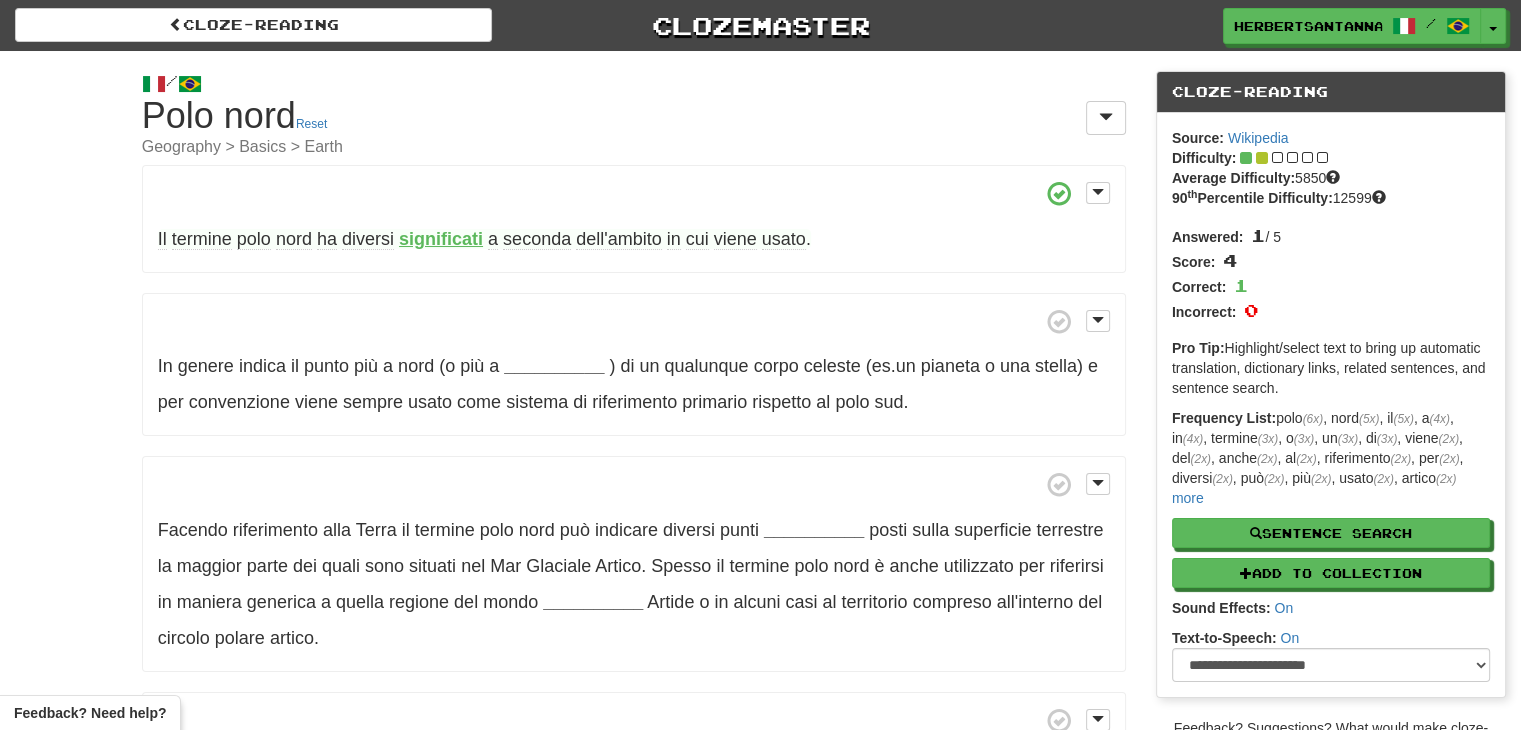 click on "seconda" at bounding box center (537, 239) 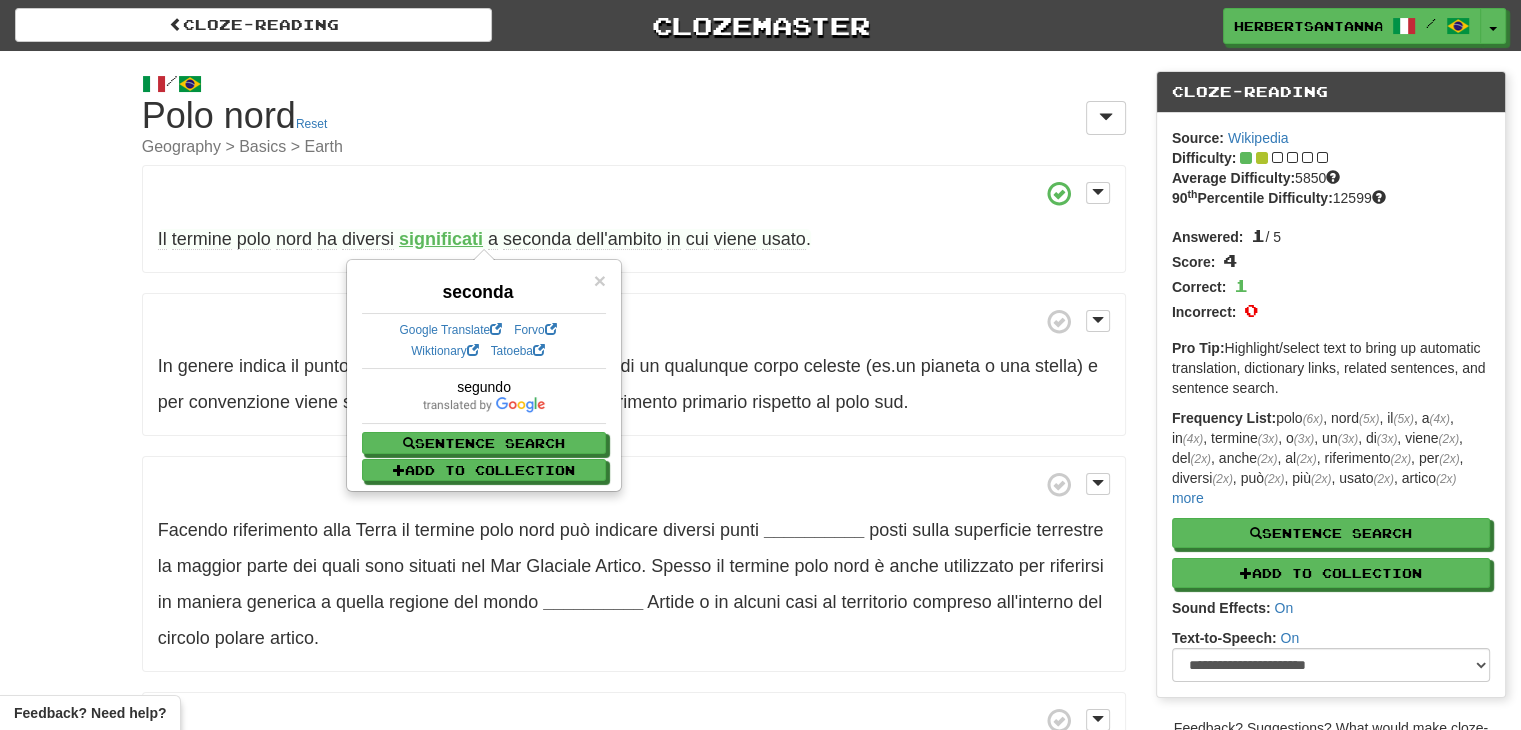 click on "dell'ambito" at bounding box center [618, 239] 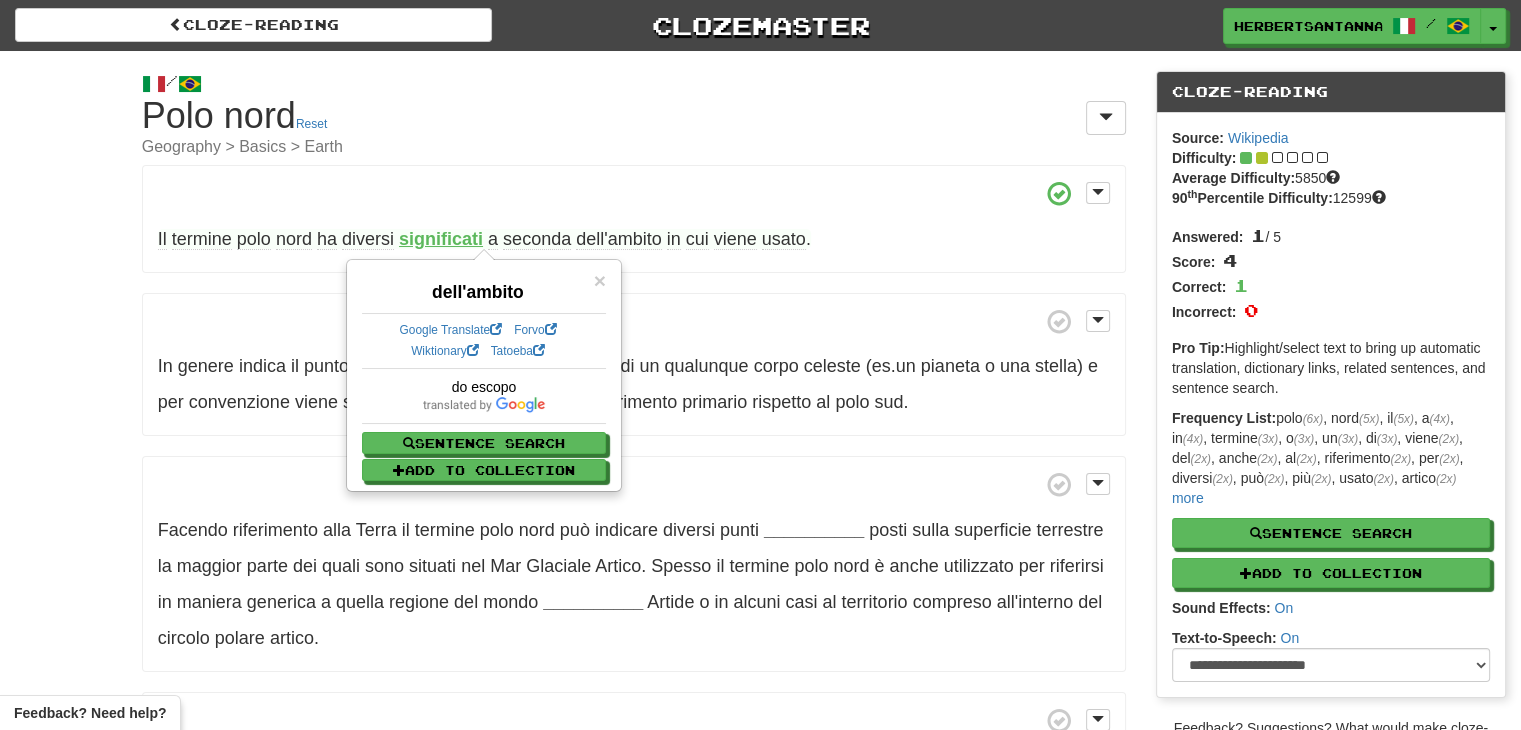 click on "in" at bounding box center (674, 239) 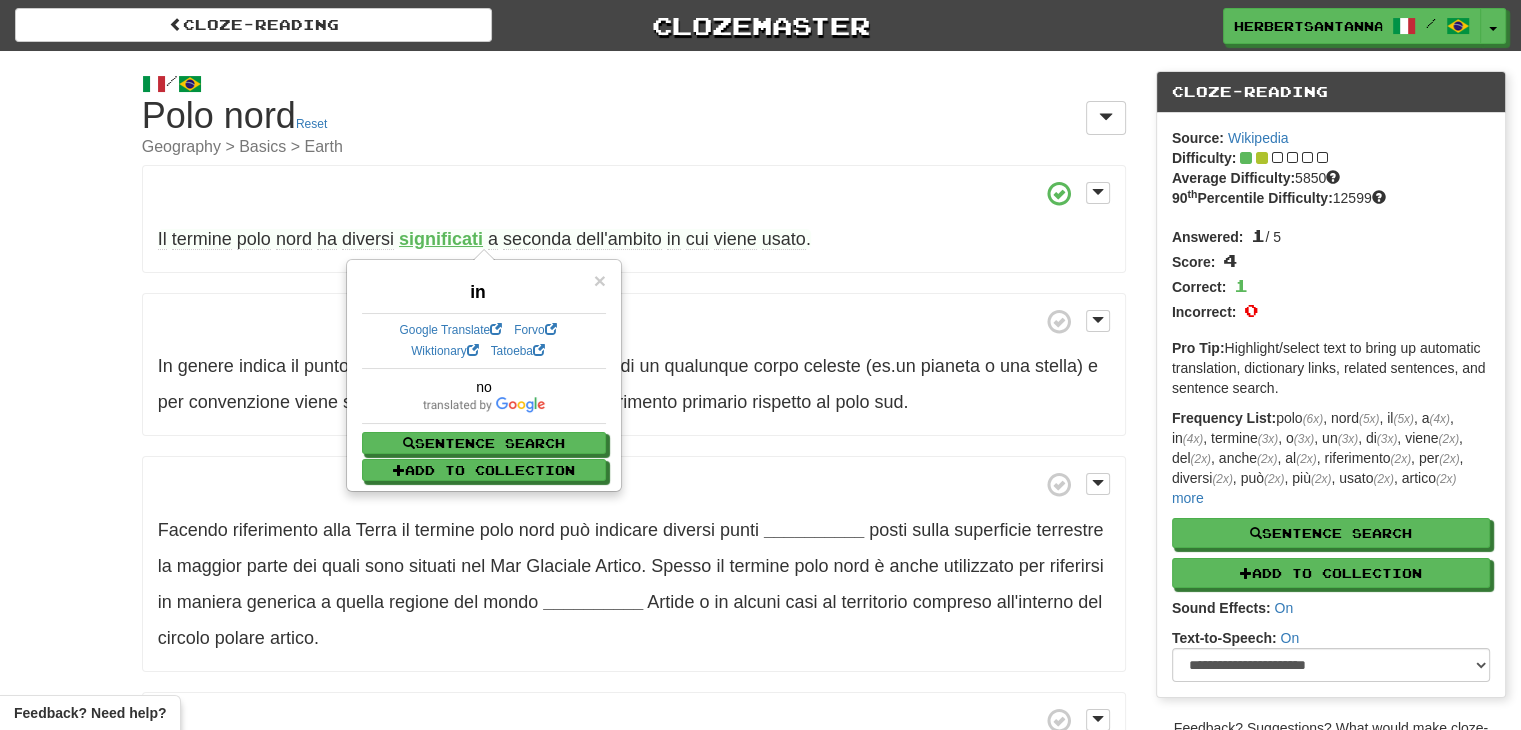 click on "cui" at bounding box center (697, 239) 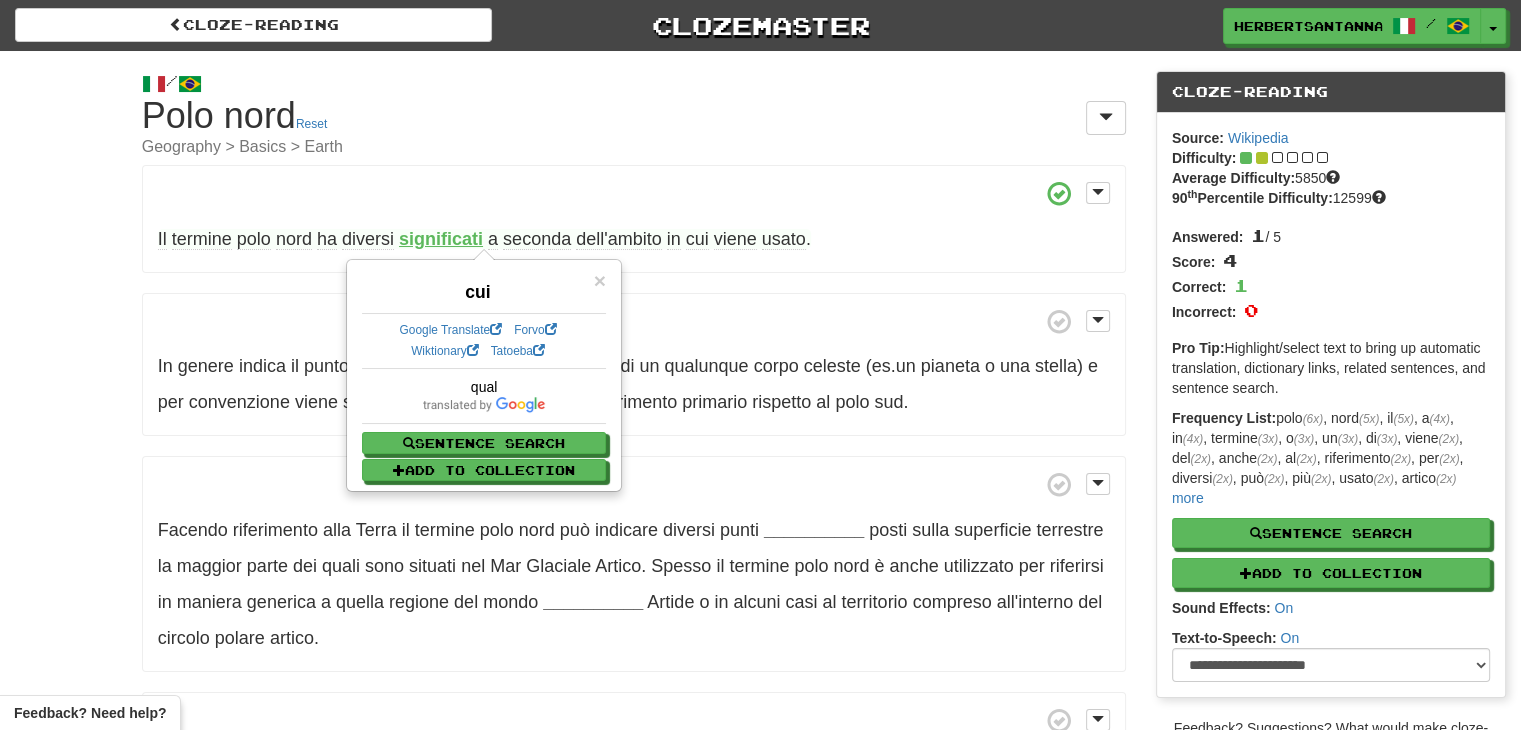 click on "viene" at bounding box center [735, 239] 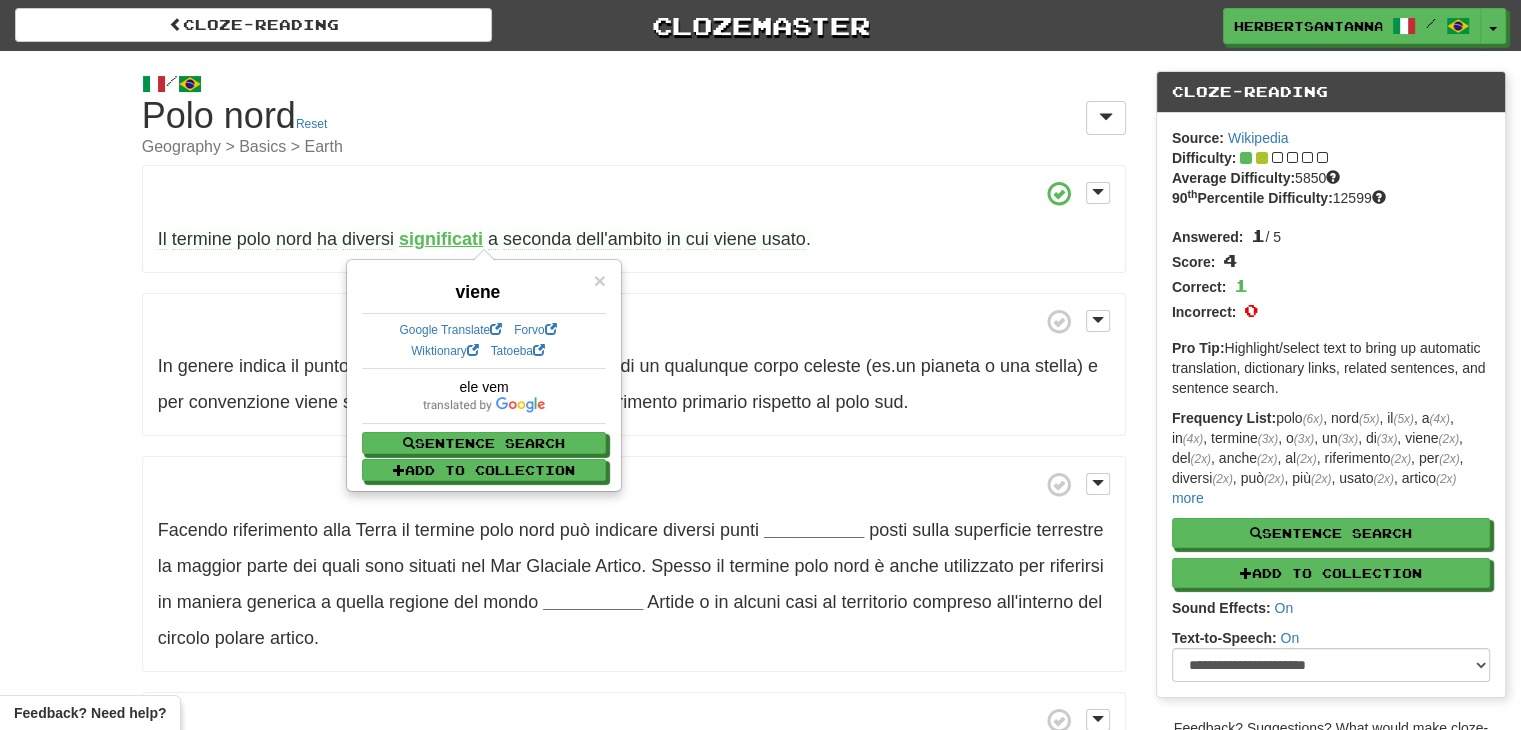 click on "usato" at bounding box center (784, 239) 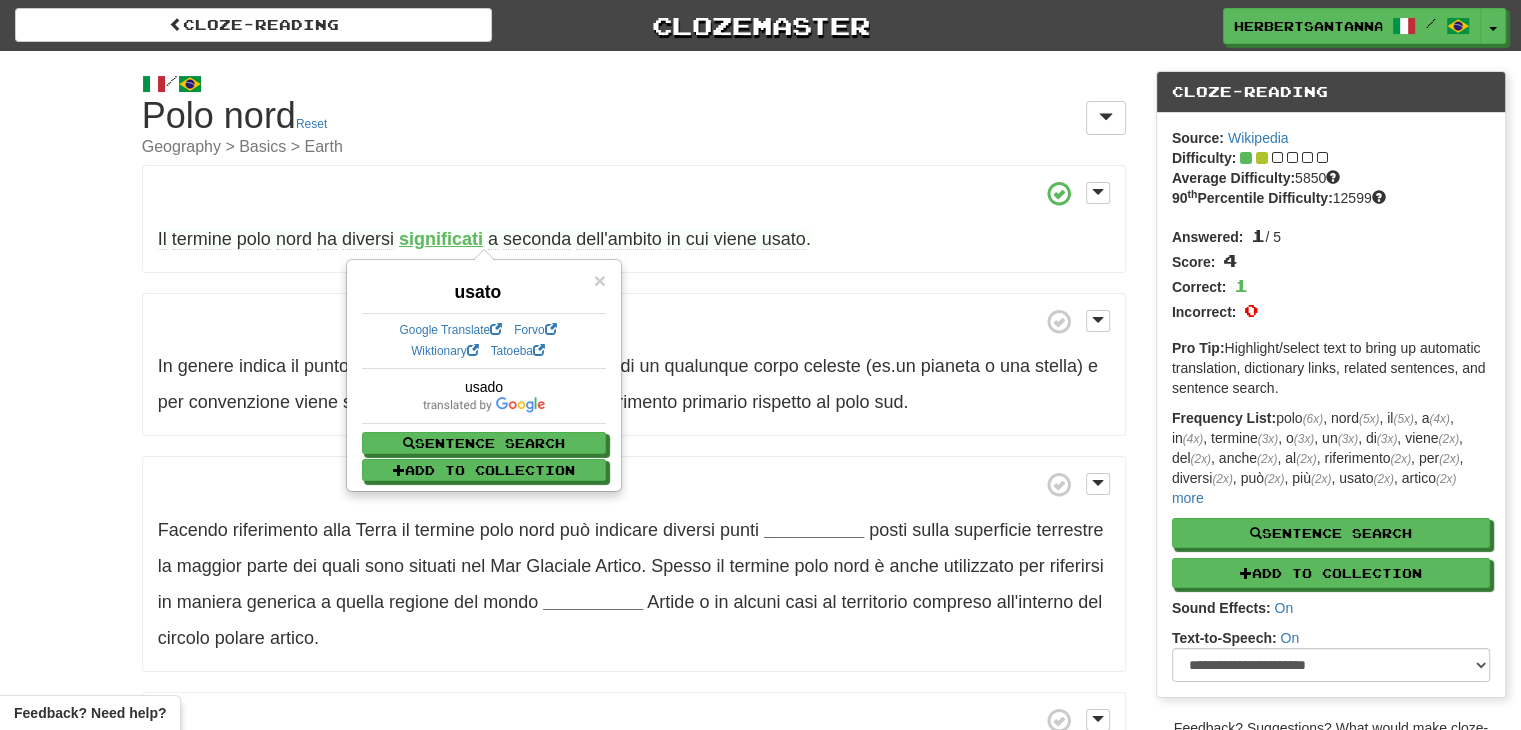 click at bounding box center (634, 321) 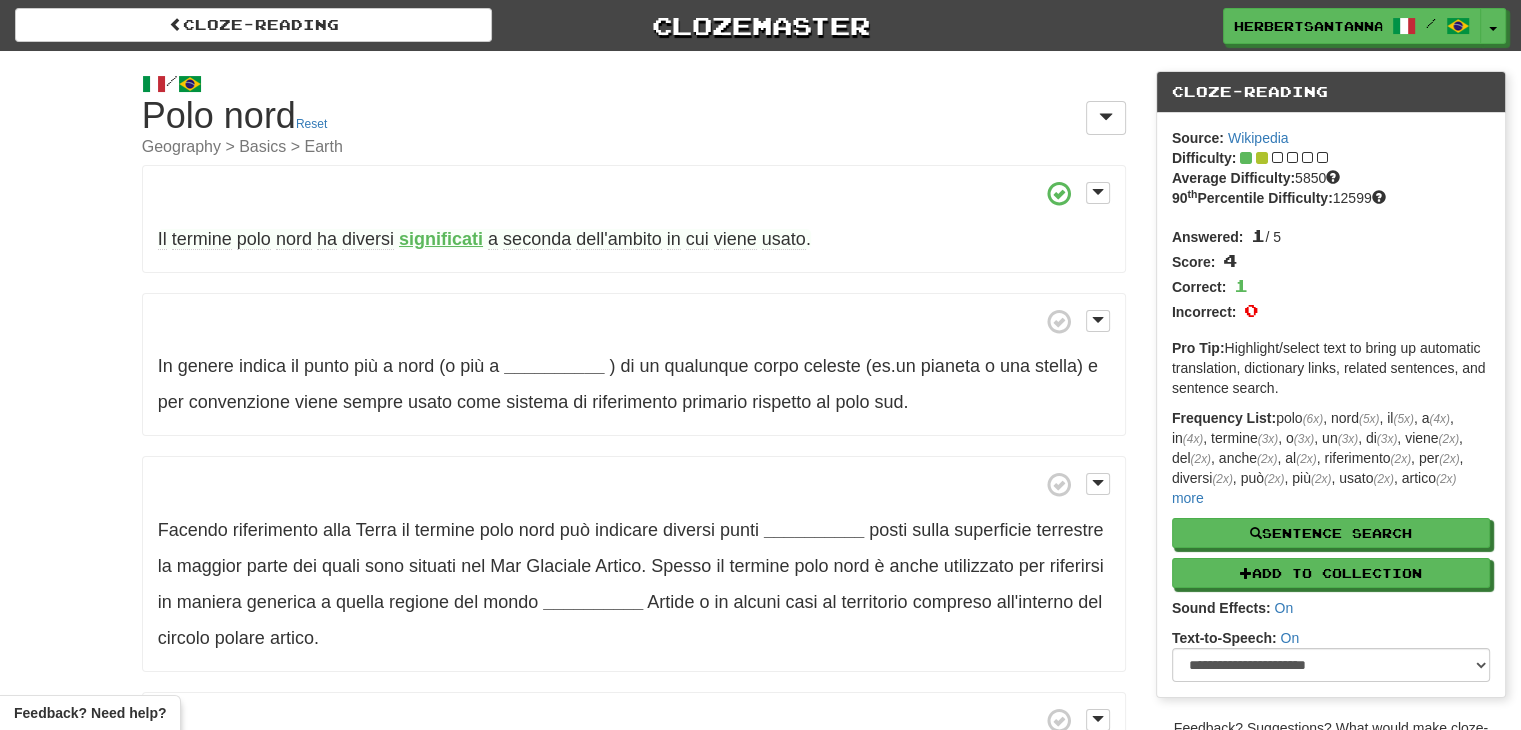 click on "diversi" at bounding box center (368, 239) 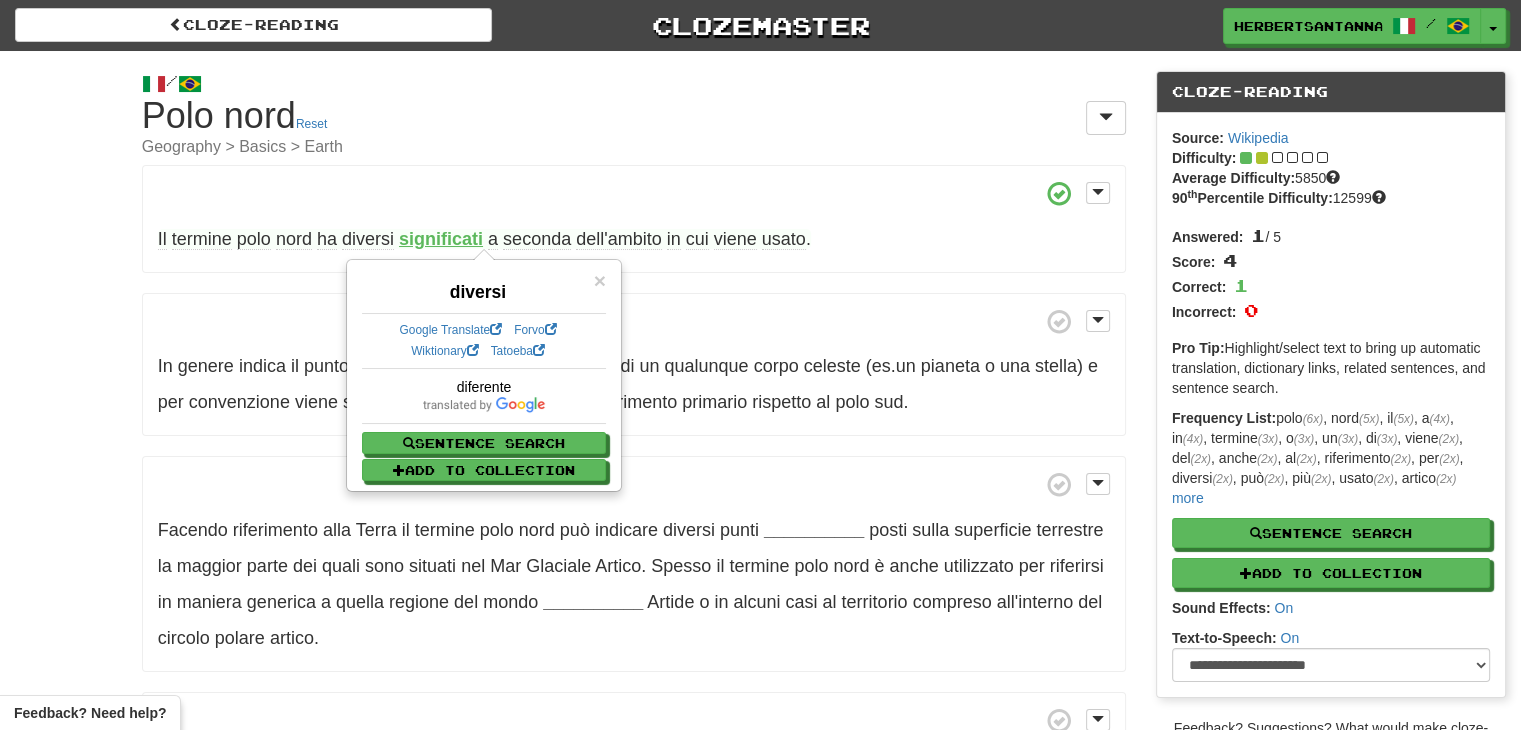 click on "Il   termine   polo   nord   ha   diversi
significati
a   seconda   dell'ambito   in   cui   viene   usato .
In   genere   indica   il   punto   più   a   nord   (o   più   a
[COORDINATE]
)   di   un   qualunque   corpo   celeste   (es .  un   pianeta   o   una   stella)   e   per   convenzione   viene   sempre   usato   come   sistema   di   riferimento   primario   rispetto   al   polo   sud .
Facendo   riferimento   alla   Terra   il   termine   polo   nord   può   indicare   diversi   punti
[COORDINATE]
posti   sulla   superficie   terrestre   la   maggior   parte   dei   quali   sono   situati   nel   Mar   Glaciale   Artico .
Spesso   il   termine   polo   nord   è   anche   utilizzato   per   riferirsi   in   maniera   generica   a   quella   regione   del   mondo
[REGIONE]
Artide   o   in   alcuni   casi   al" at bounding box center [634, 482] 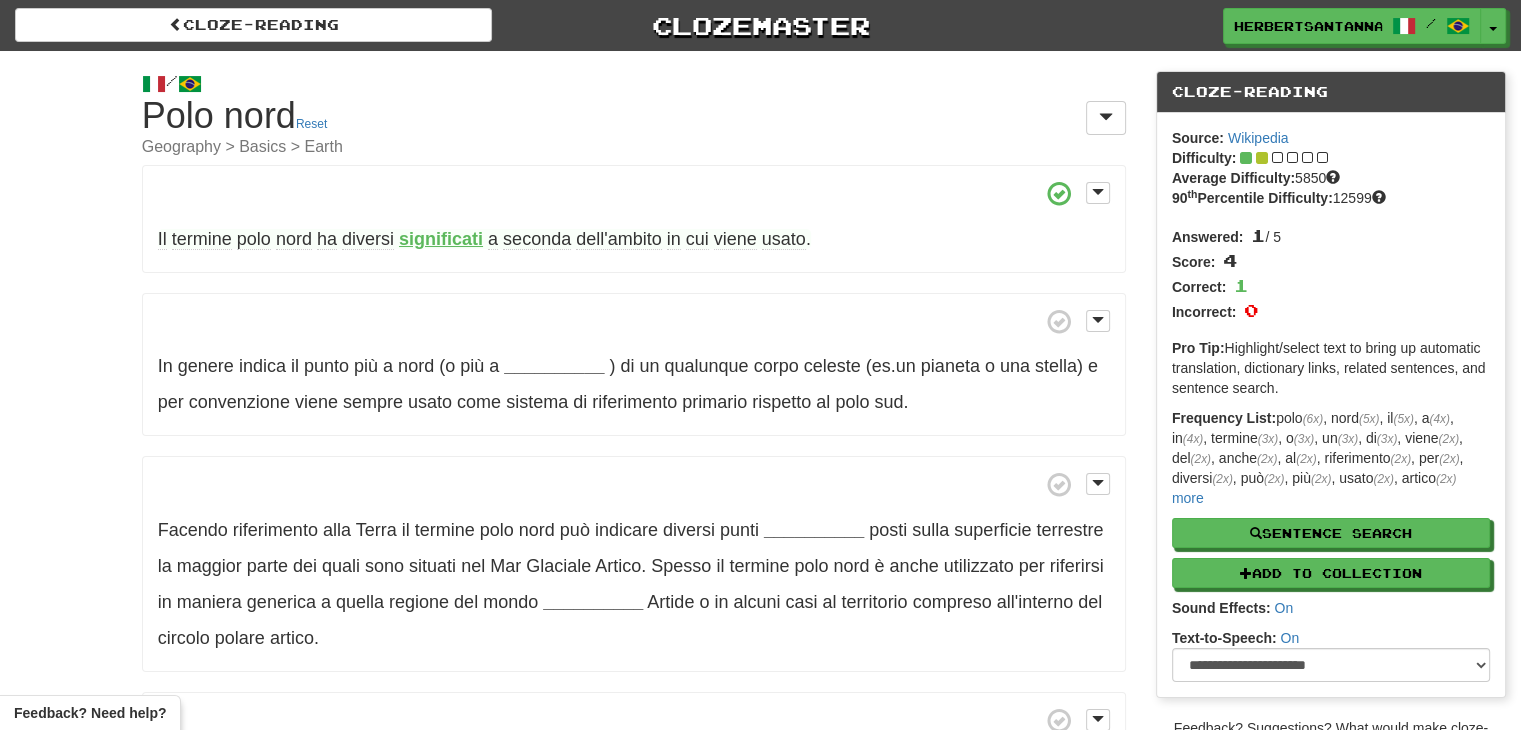 click on "significati" at bounding box center [441, 239] 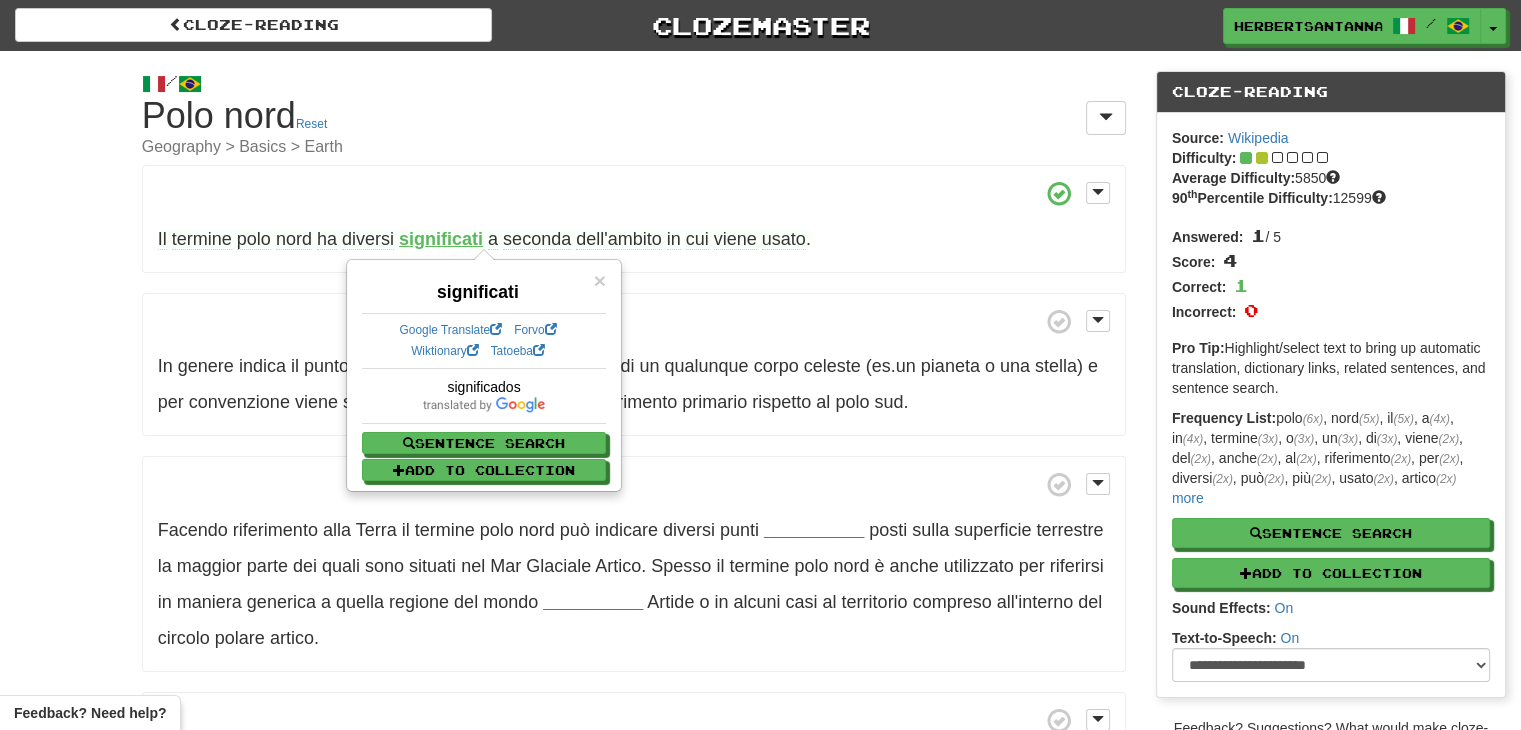 click on "Il   termine   polo   nord   ha   diversi
significati
a   seconda   dell'ambito   in   cui   viene   usato .
In   genere   indica   il   punto   più   a   nord   (o   più   a
[COORDINATE]
)   di   un   qualunque   corpo   celeste   (es .  un   pianeta   o   una   stella)   e   per   convenzione   viene   sempre   usato   come   sistema   di   riferimento   primario   rispetto   al   polo   sud .
Facendo   riferimento   alla   Terra   il   termine   polo   nord   può   indicare   diversi   punti
[COORDINATE]
posti   sulla   superficie   terrestre   la   maggior   parte   dei   quali   sono   situati   nel   Mar   Glaciale   Artico .
Spesso   il   termine   polo   nord   è   anche   utilizzato   per   riferirsi   in   maniera   generica   a   quella   regione   del   mondo
[REGIONE]
Artide   o   in   alcuni   casi   al" at bounding box center (634, 482) 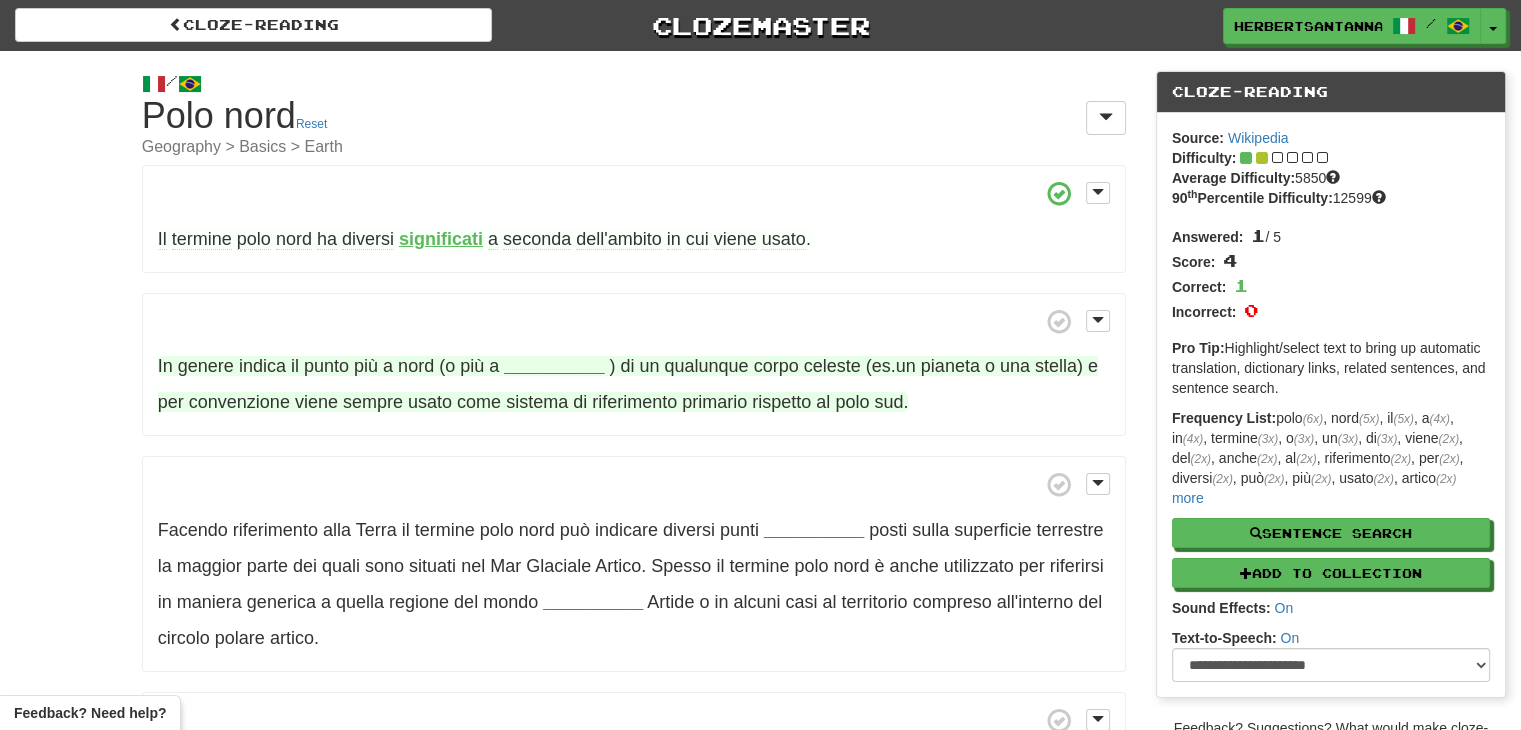 click on "__________" at bounding box center [554, 366] 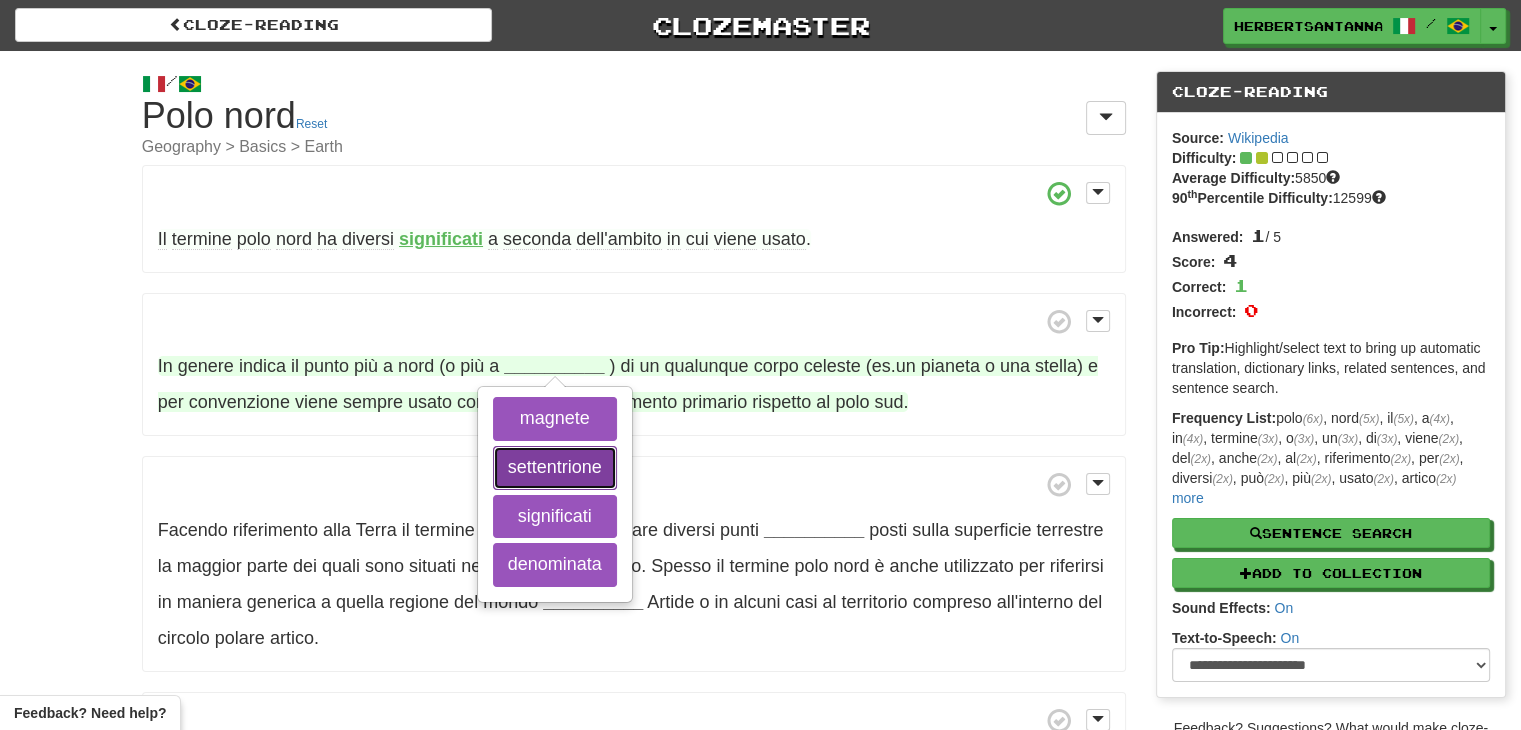 click on "settentrione" at bounding box center [555, 468] 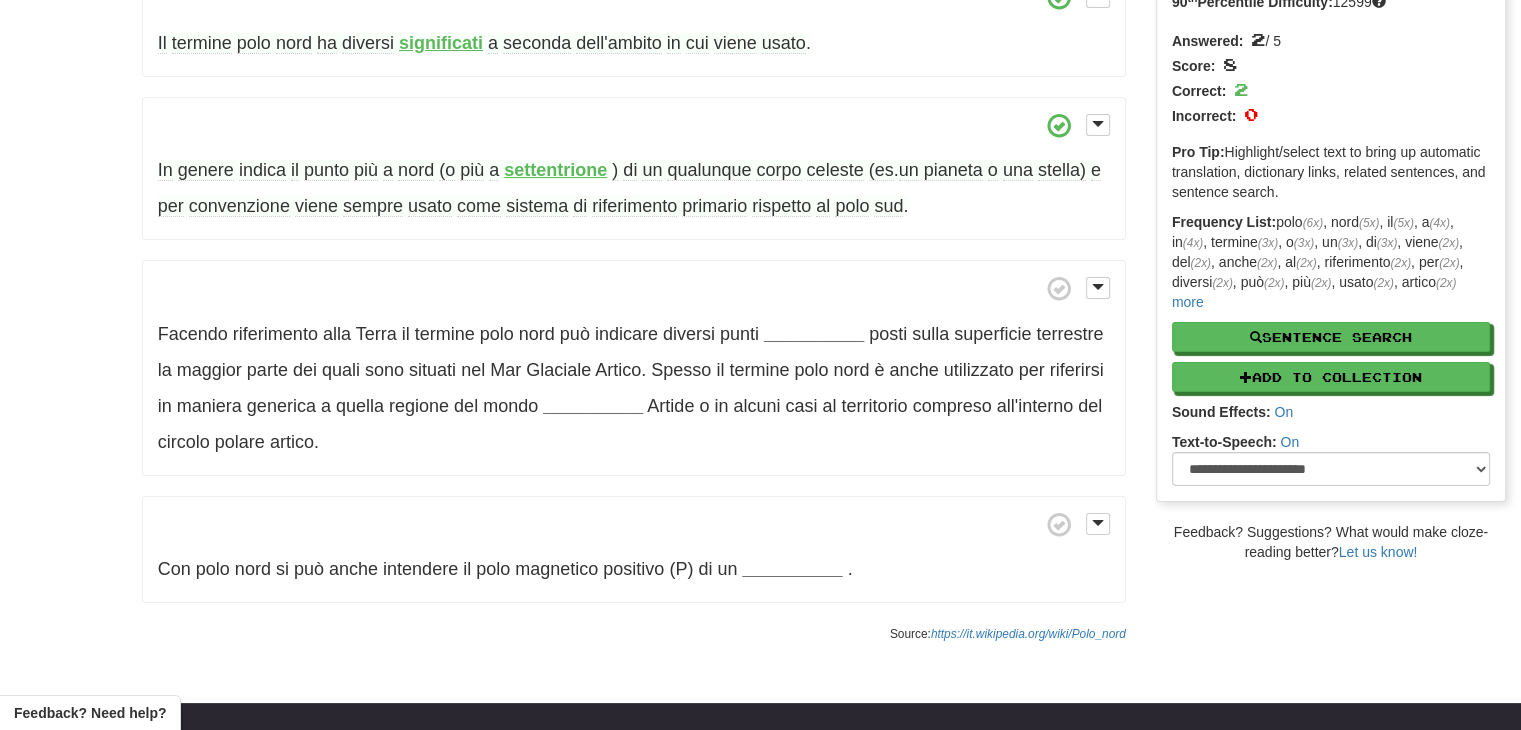 scroll, scrollTop: 200, scrollLeft: 0, axis: vertical 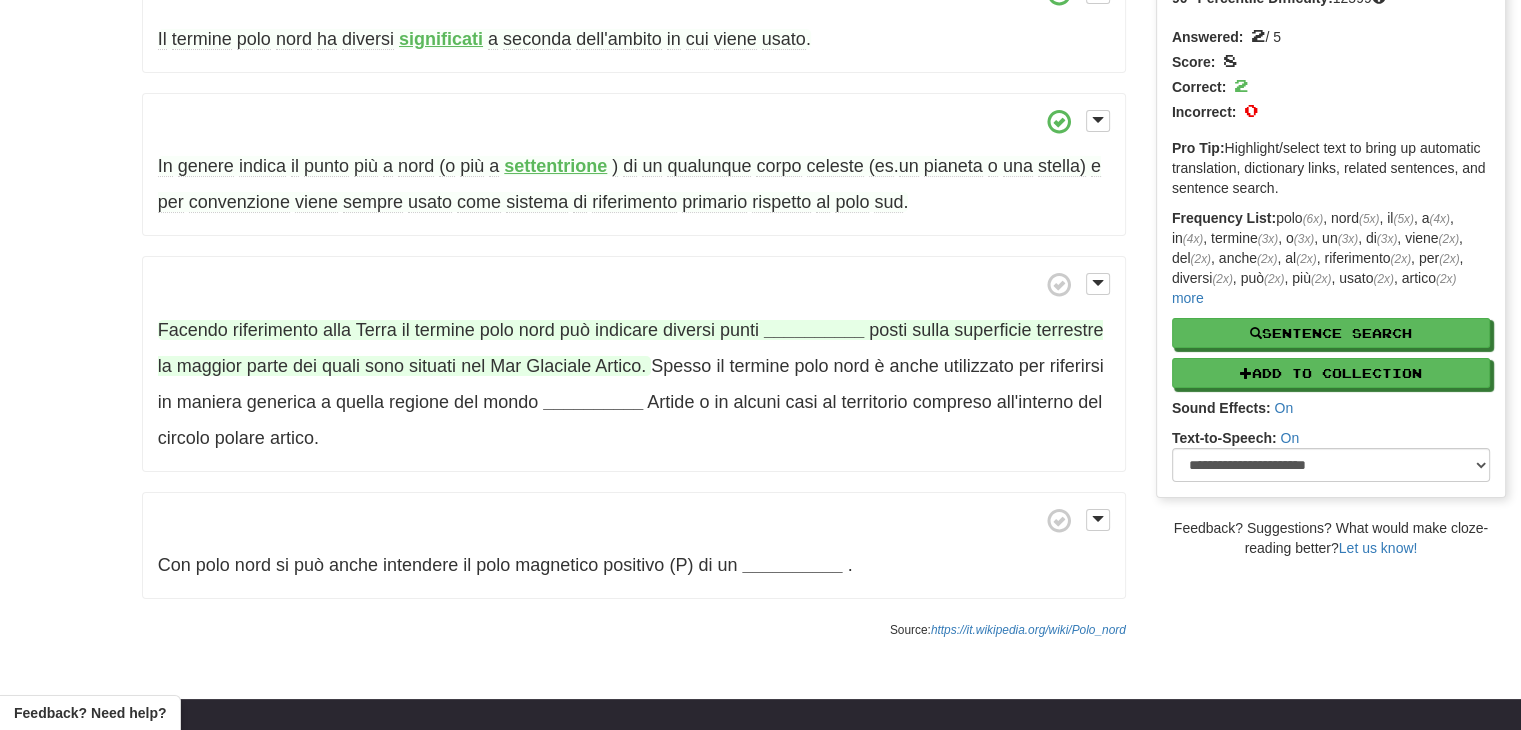 click on "__________" at bounding box center [814, 330] 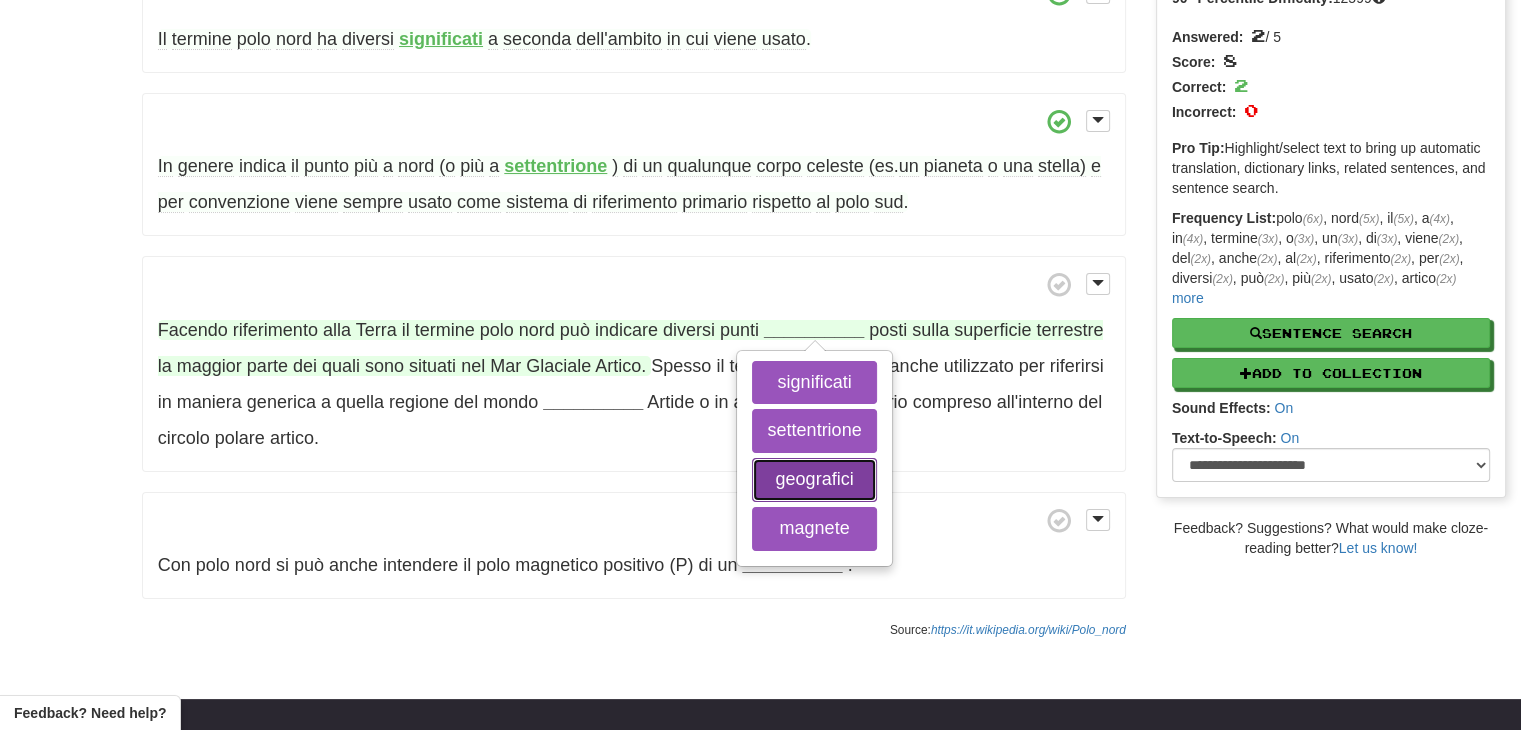 click on "geografici" at bounding box center [814, 480] 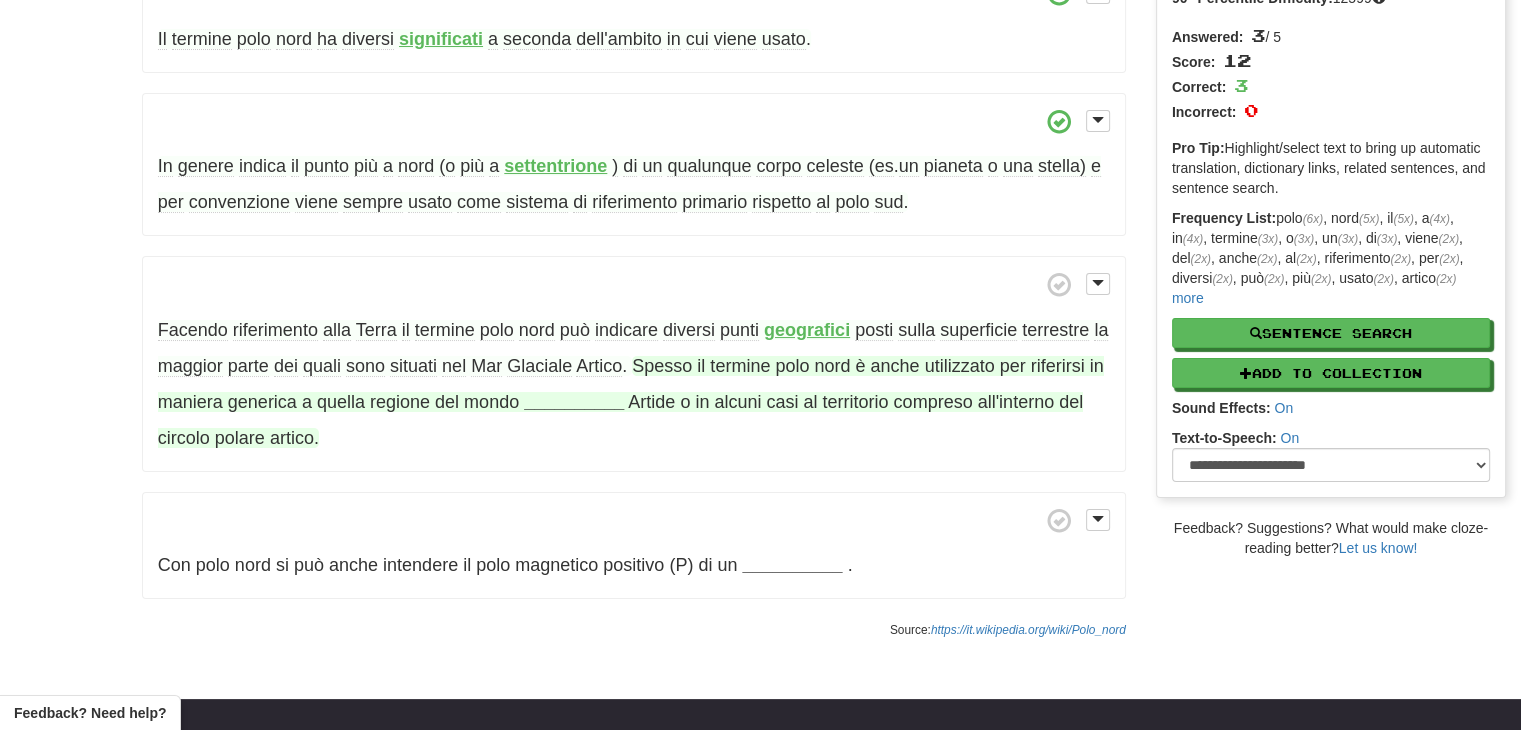 click on "__________" at bounding box center [574, 402] 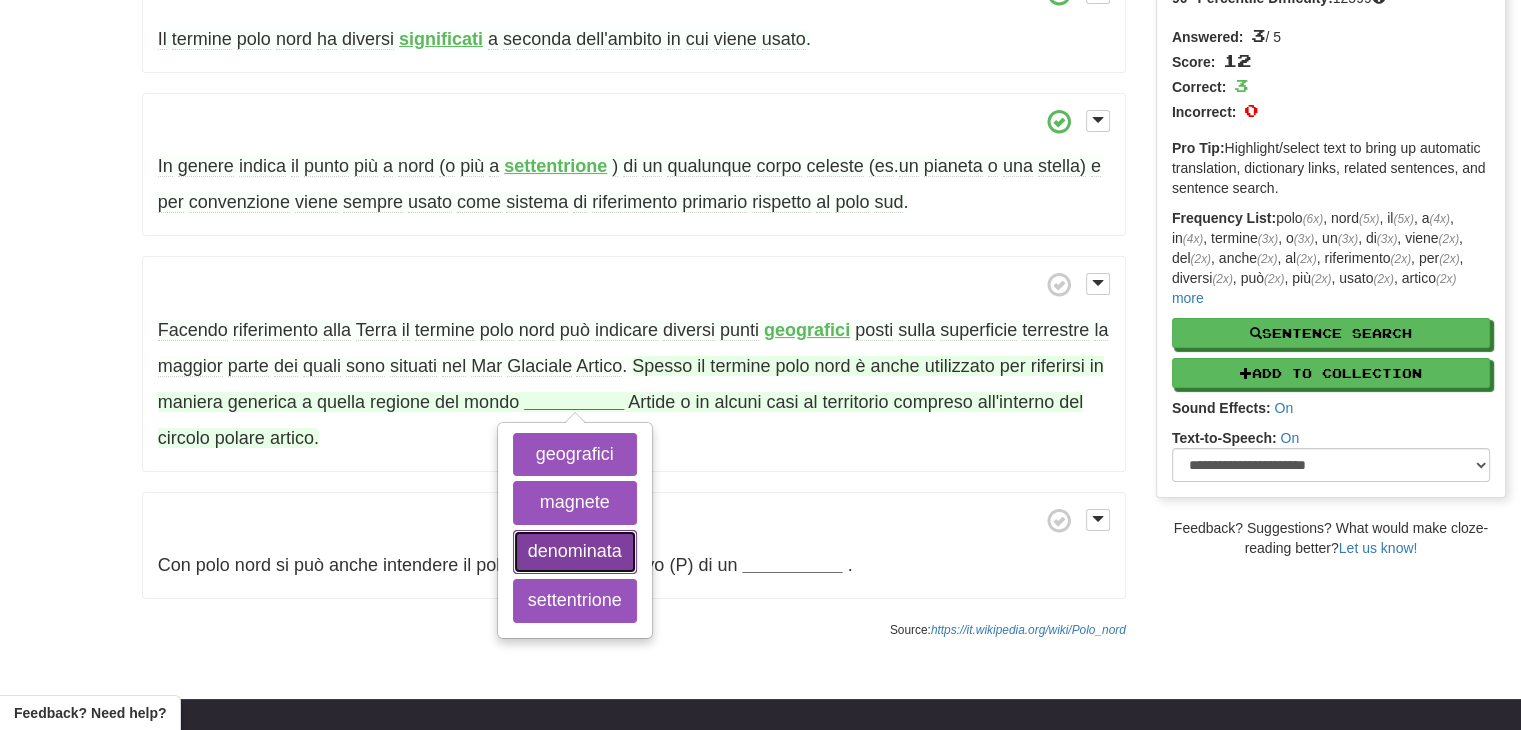 click on "denominata" at bounding box center (575, 552) 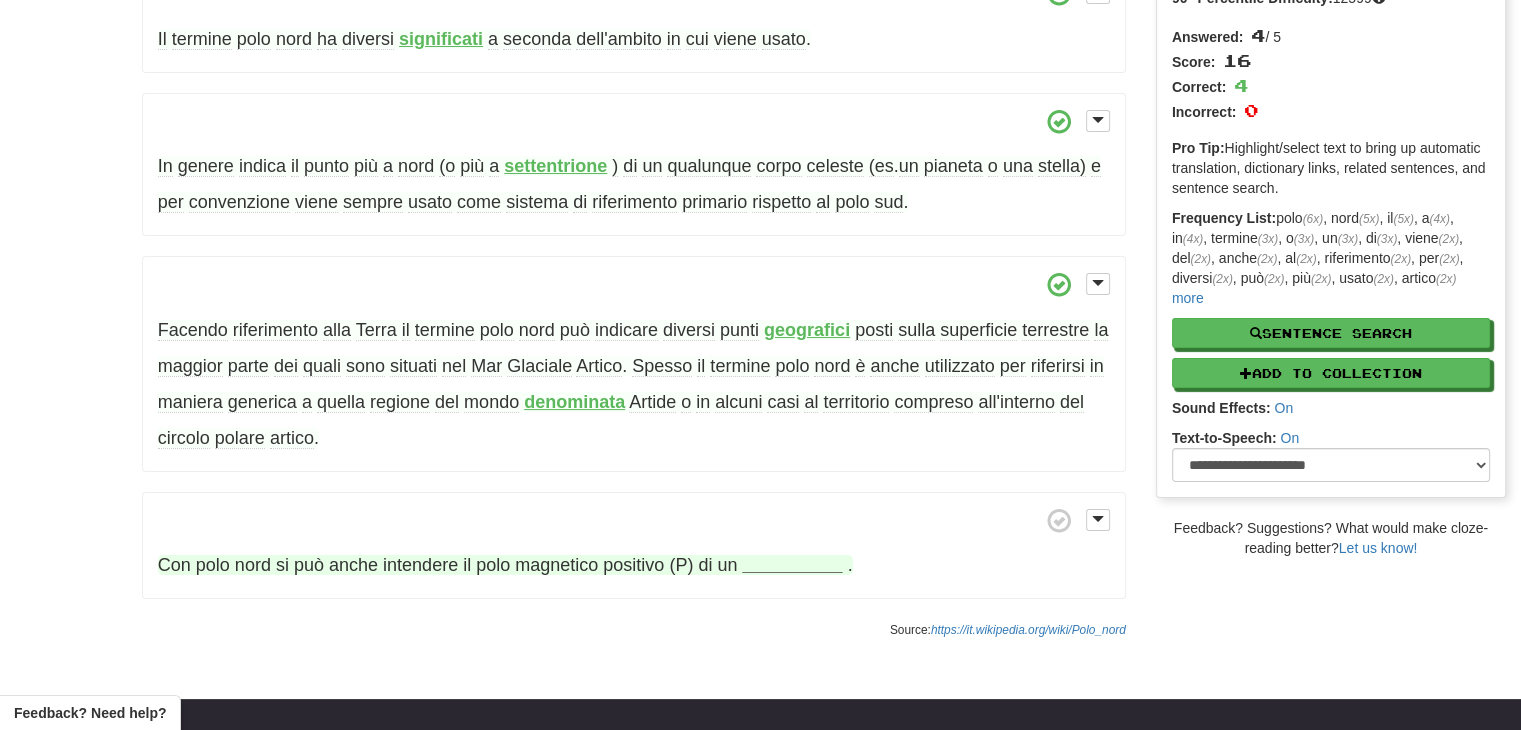 click on "__________" at bounding box center (792, 565) 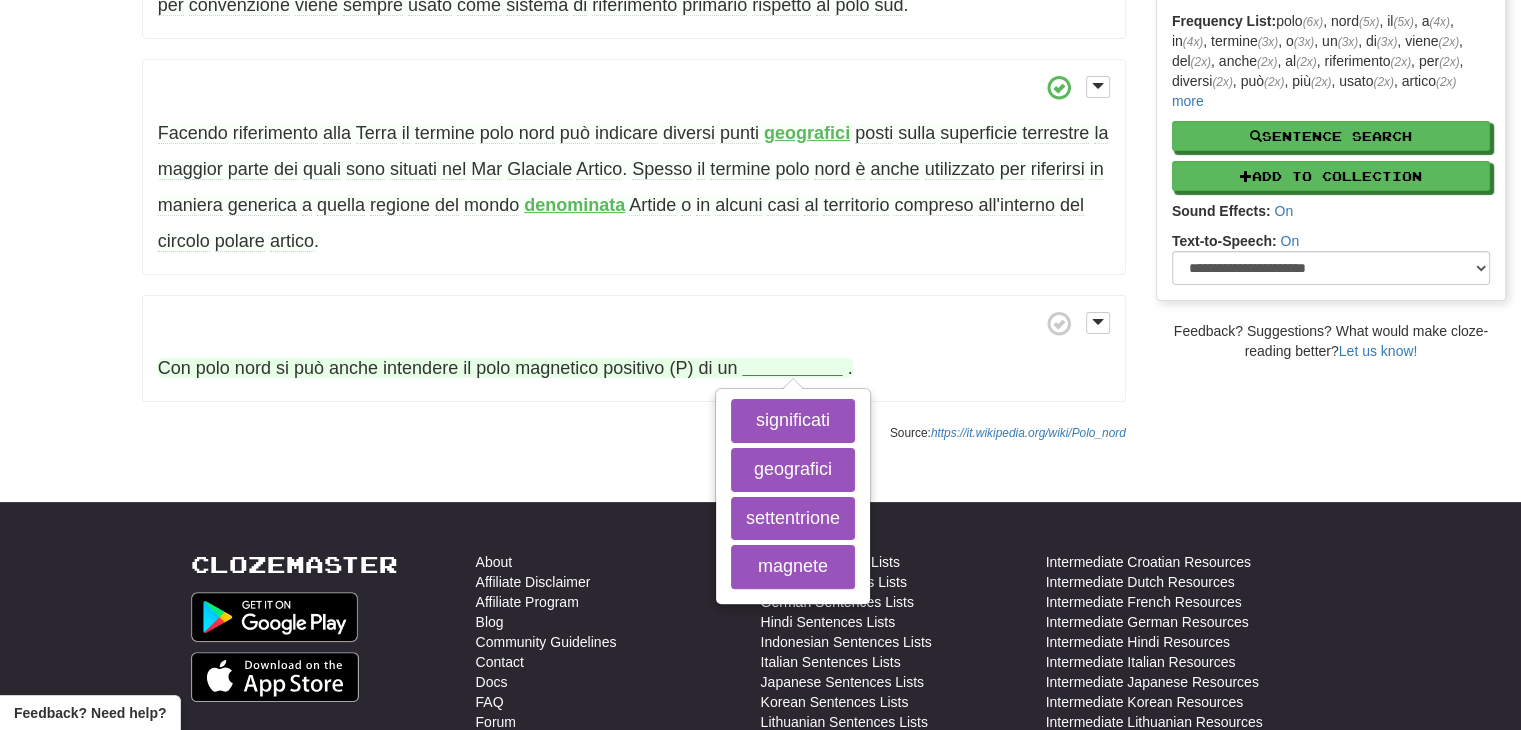 scroll, scrollTop: 400, scrollLeft: 0, axis: vertical 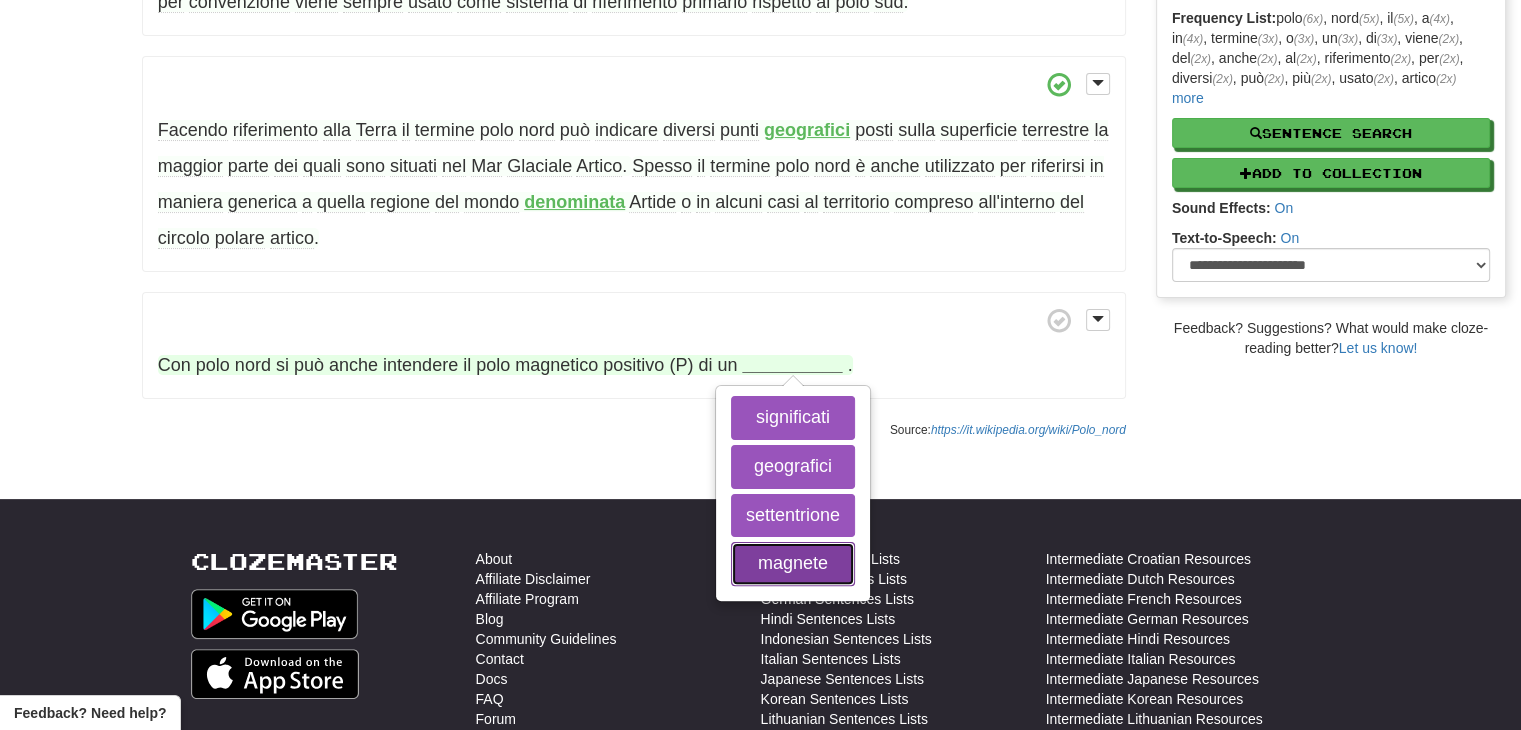 click on "magnete" at bounding box center [793, 564] 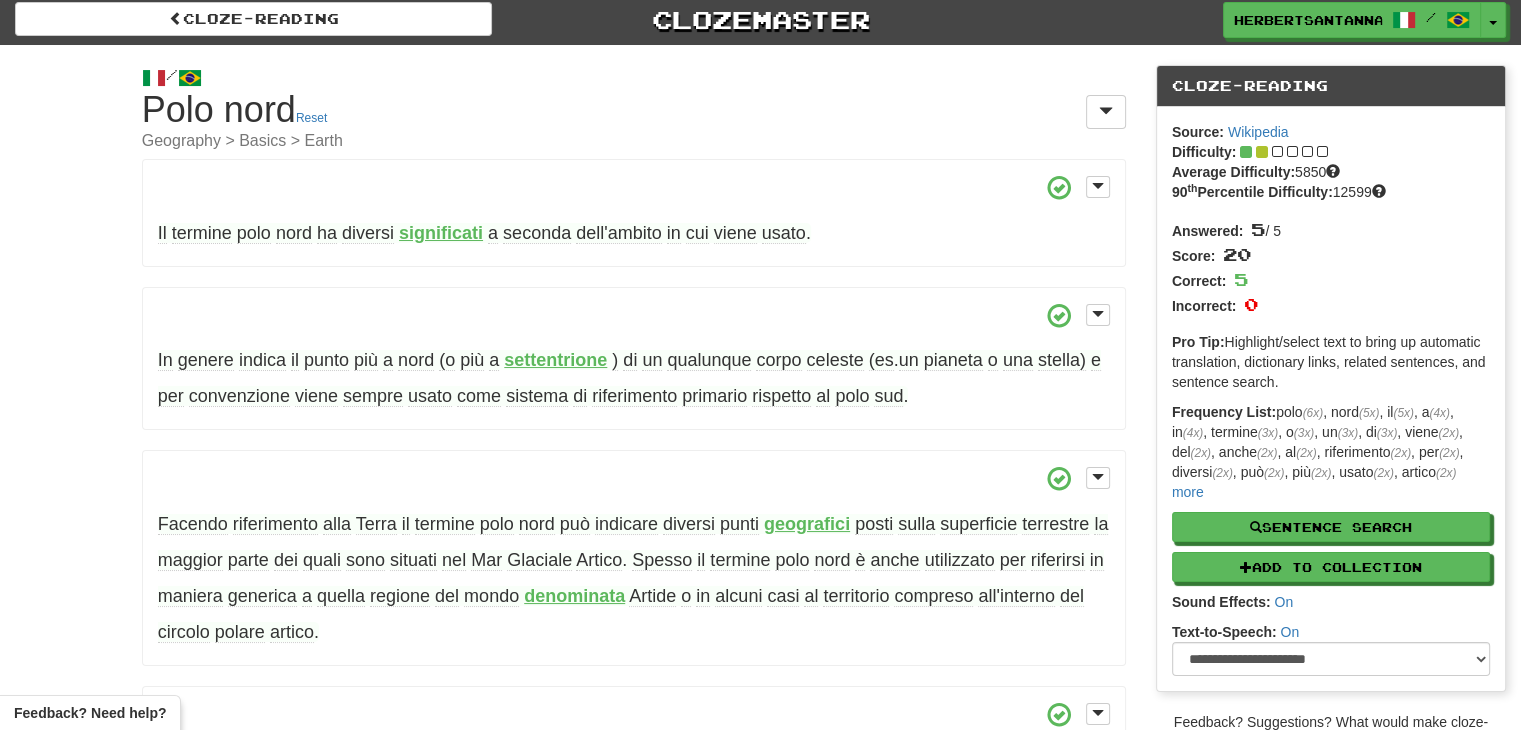 scroll, scrollTop: 0, scrollLeft: 0, axis: both 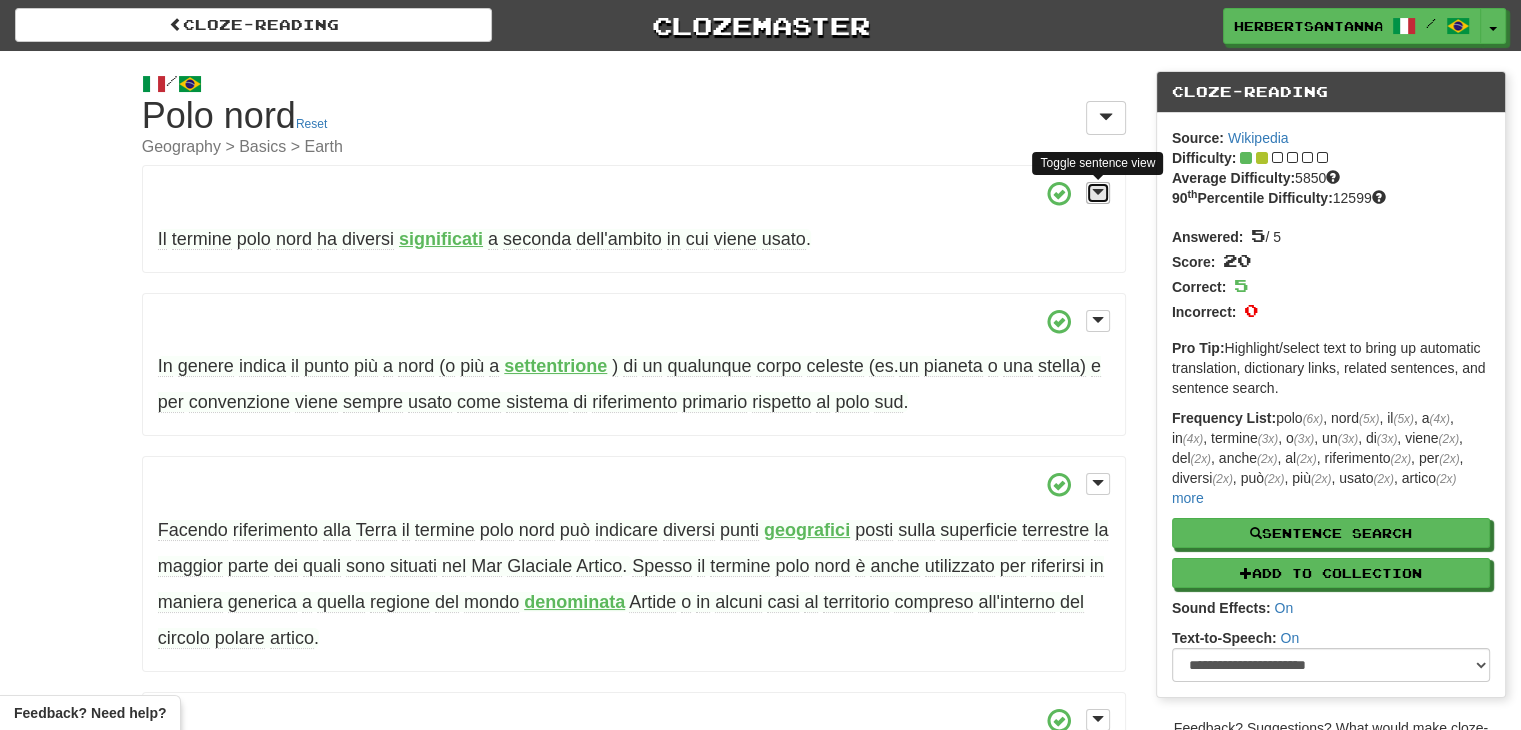 click at bounding box center [1098, 192] 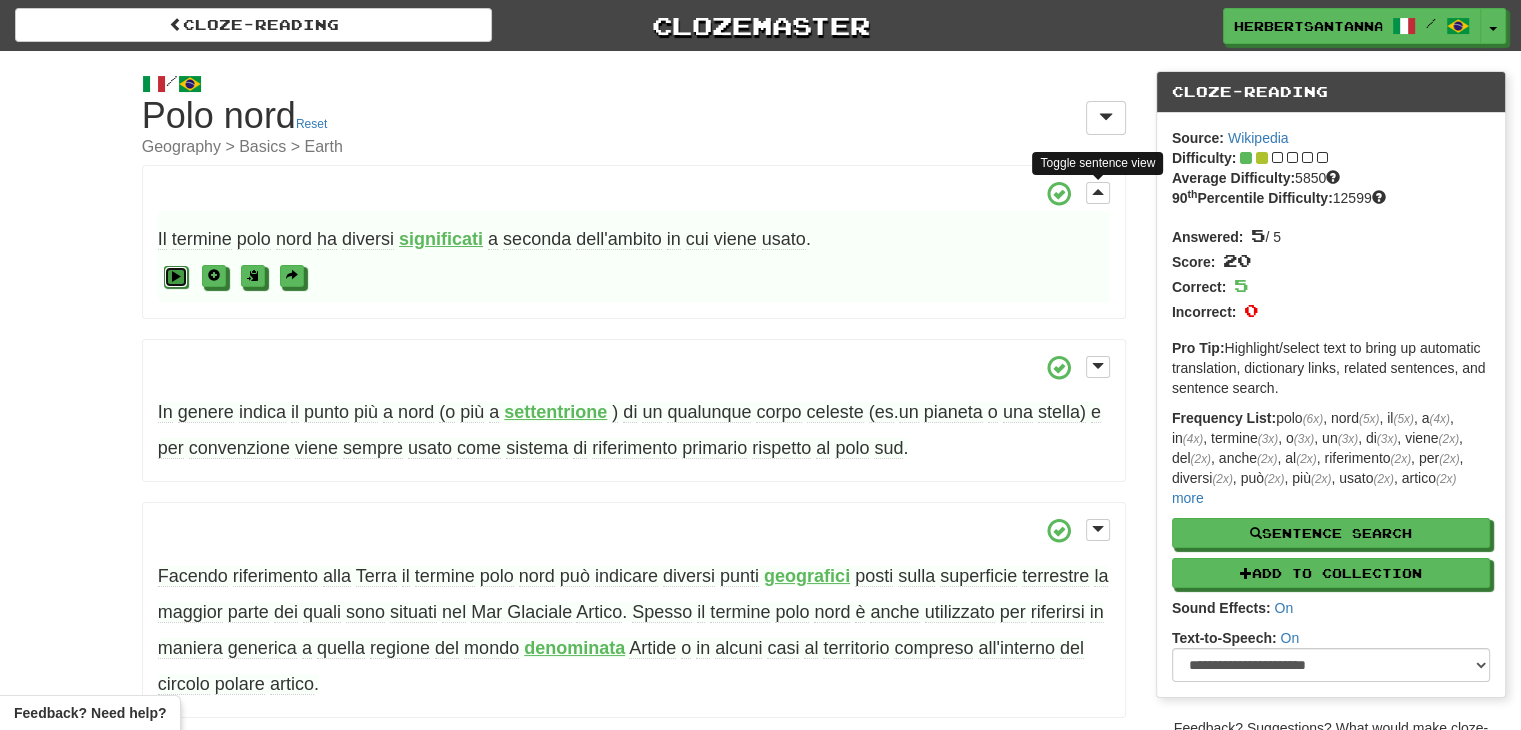 click at bounding box center [176, 277] 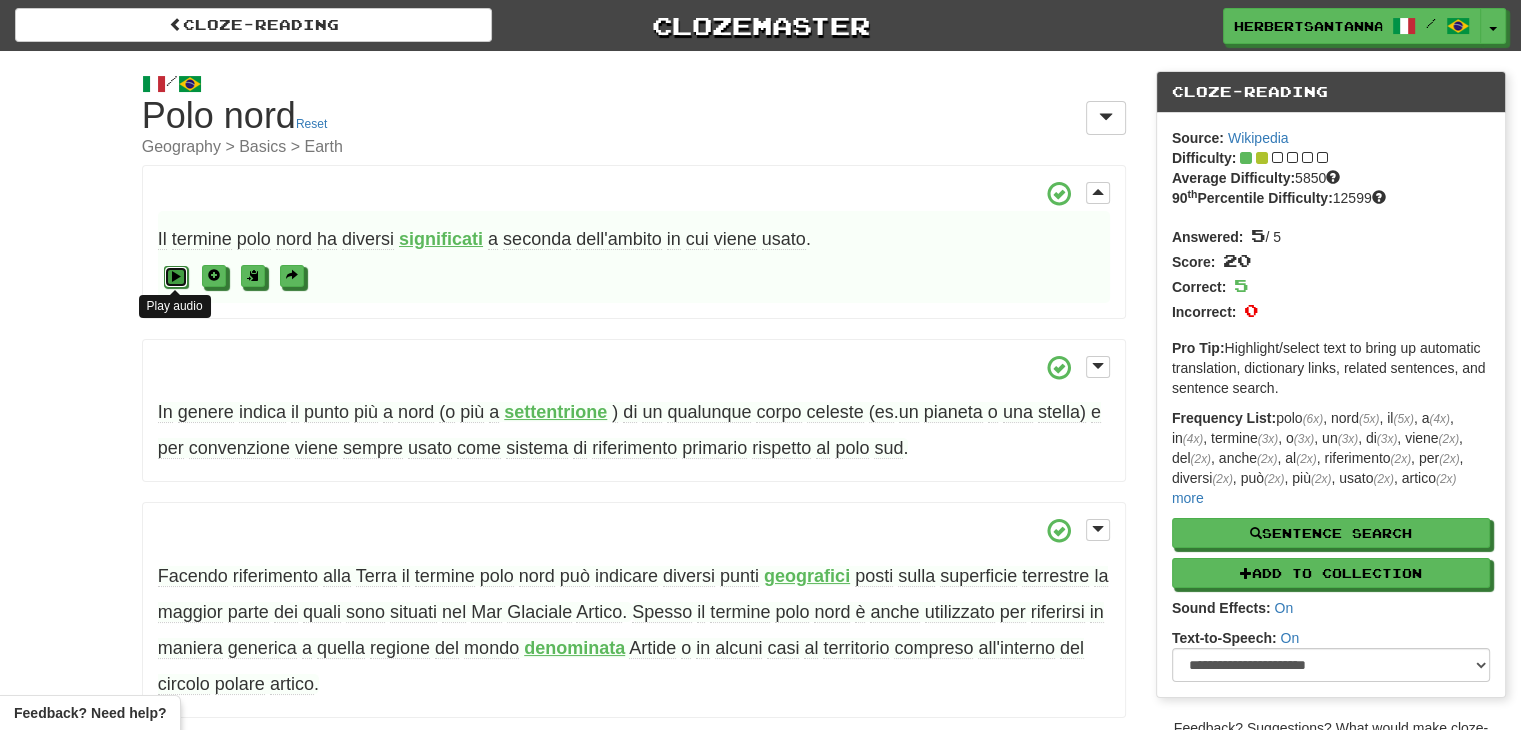 click at bounding box center (176, 276) 